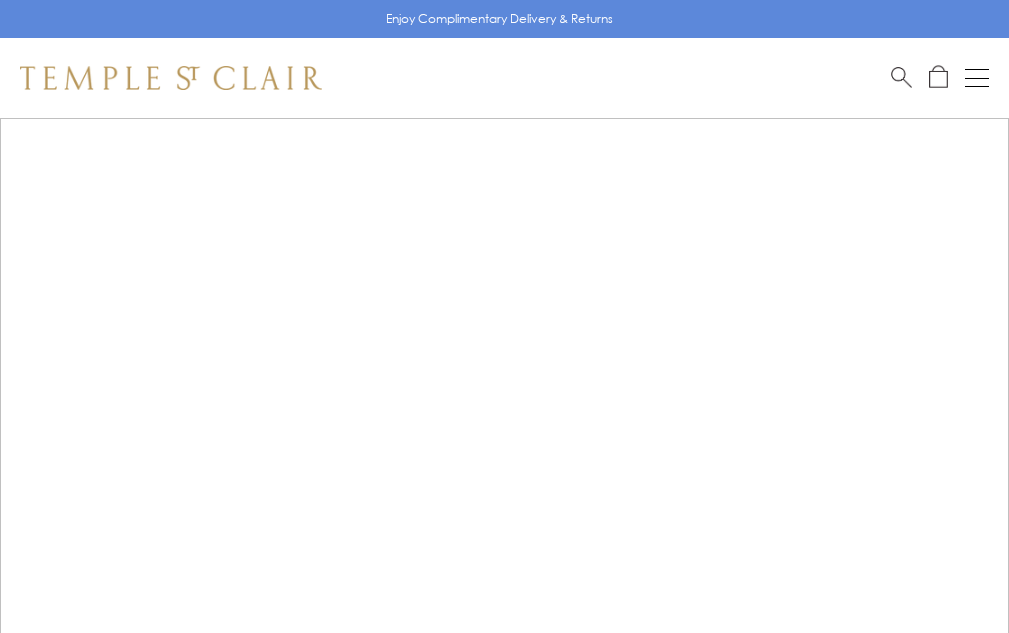 scroll, scrollTop: 0, scrollLeft: 0, axis: both 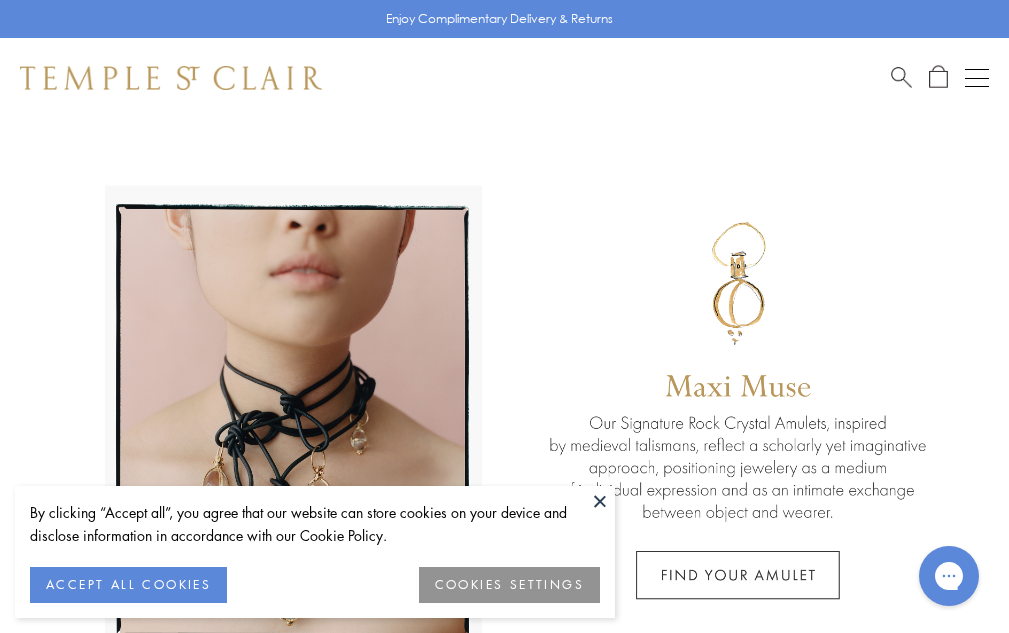 drag, startPoint x: 164, startPoint y: 587, endPoint x: 216, endPoint y: 622, distance: 62.681736 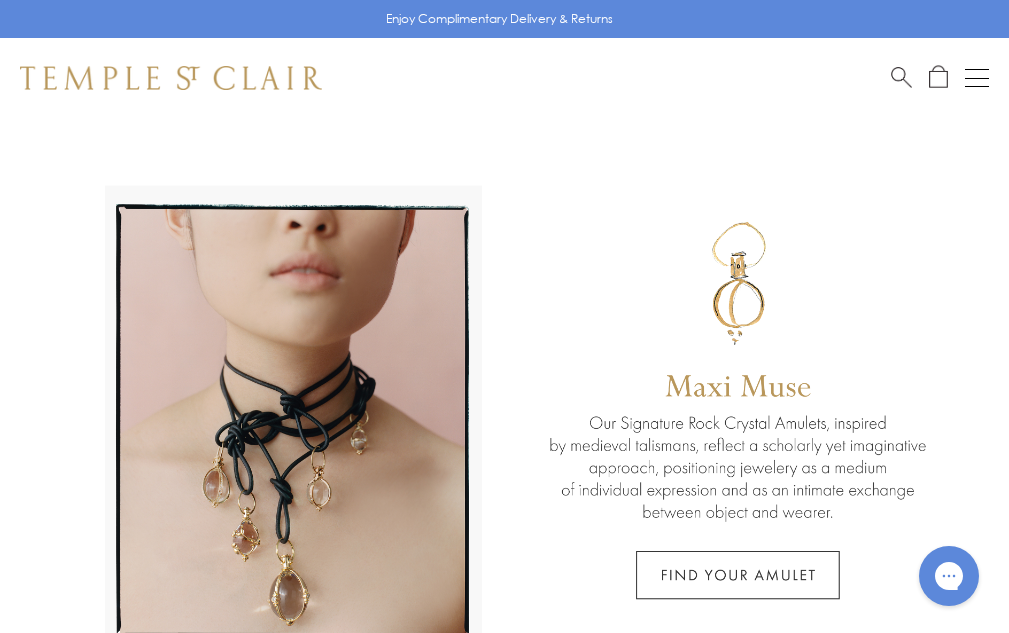 scroll, scrollTop: 100, scrollLeft: 0, axis: vertical 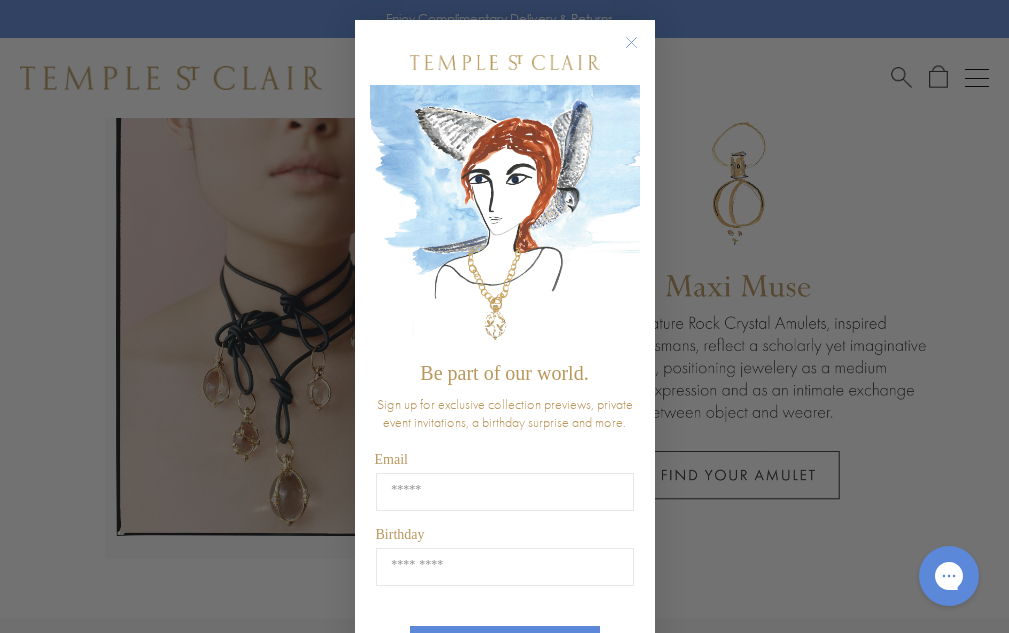 click 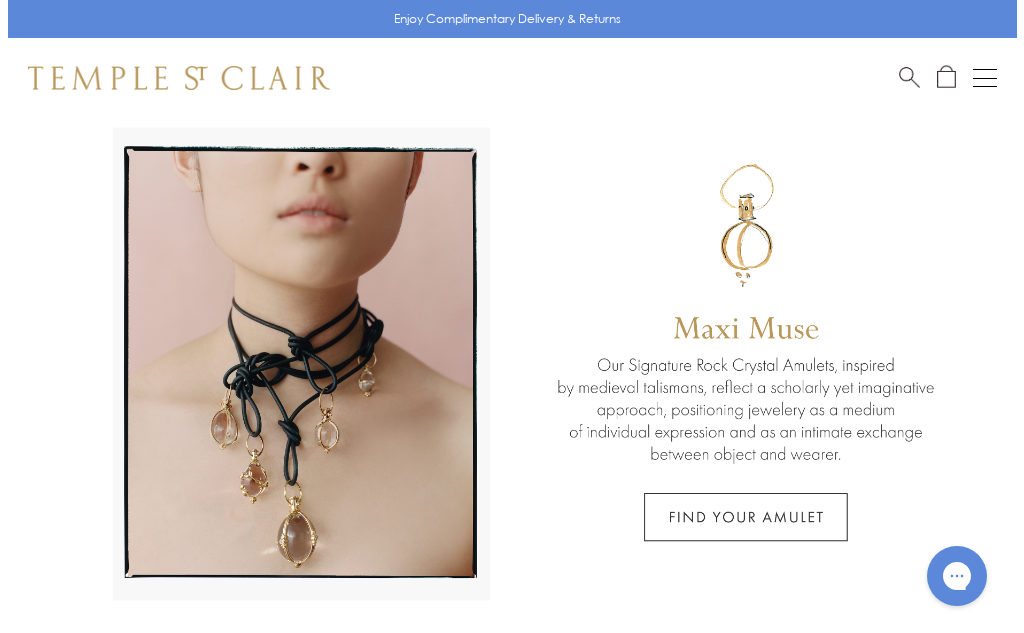 scroll, scrollTop: 0, scrollLeft: 0, axis: both 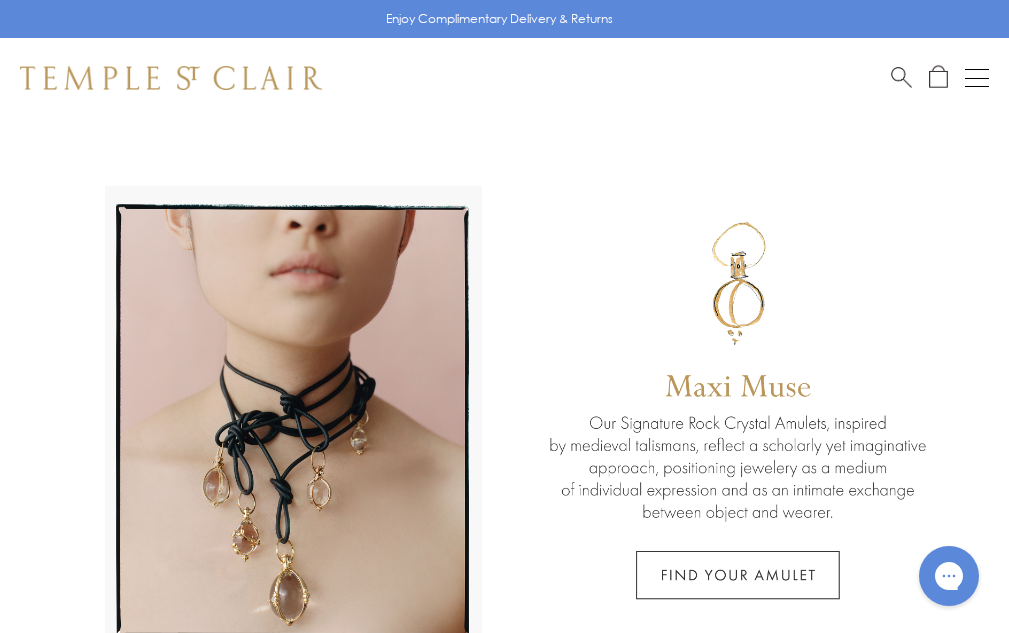 click at bounding box center [977, 78] 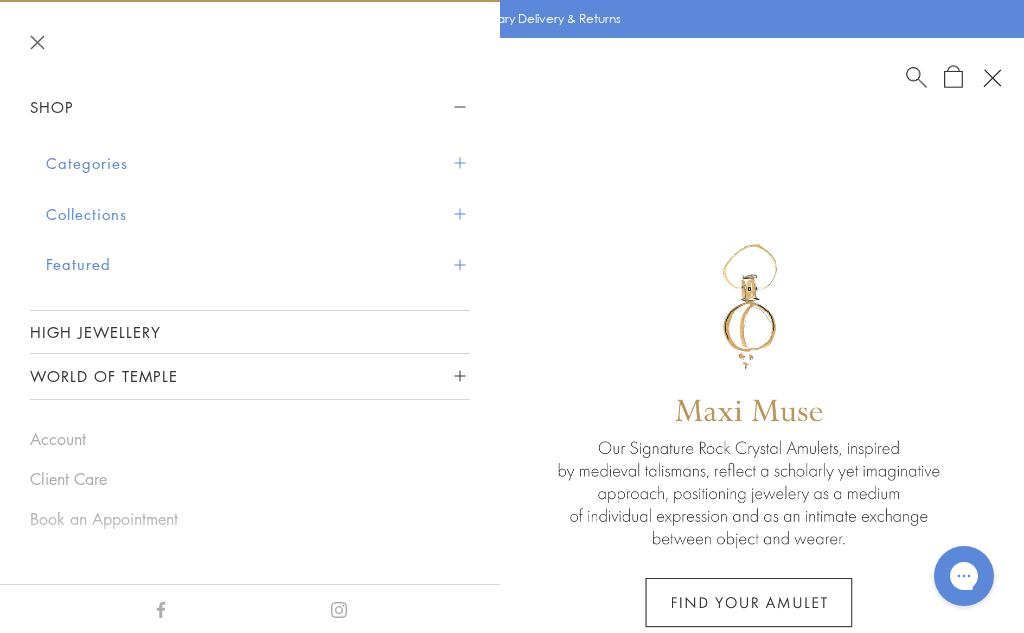 scroll, scrollTop: 29, scrollLeft: 0, axis: vertical 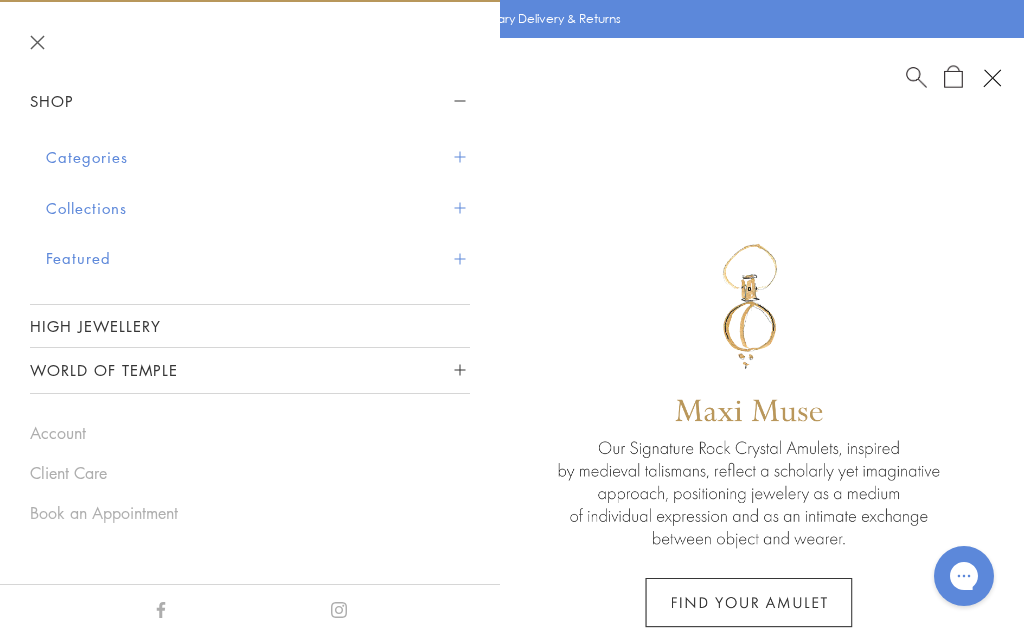 click on "Categories" at bounding box center [258, 157] 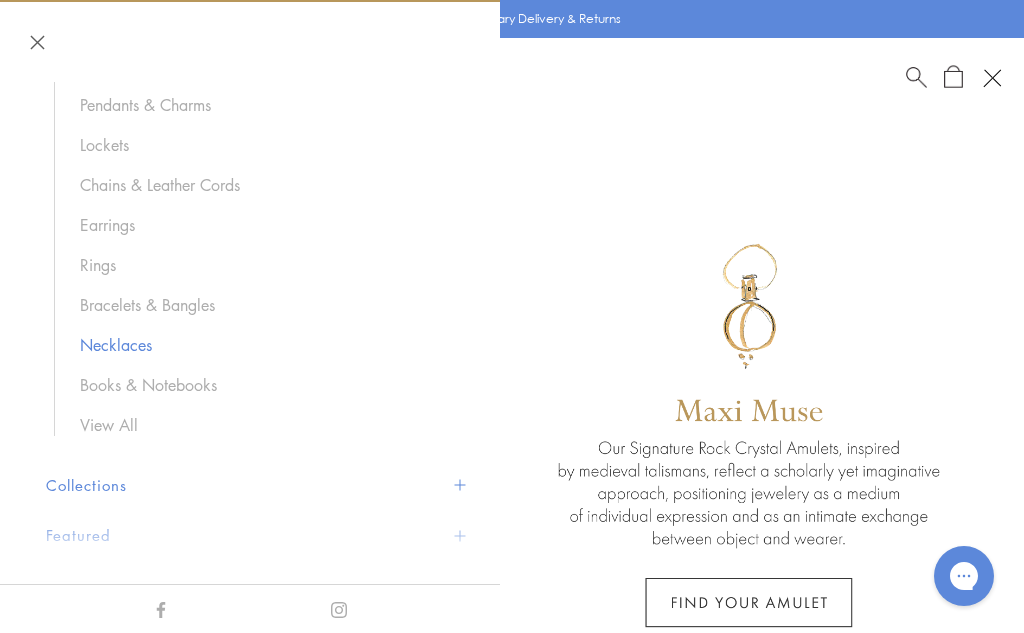 scroll, scrollTop: 229, scrollLeft: 0, axis: vertical 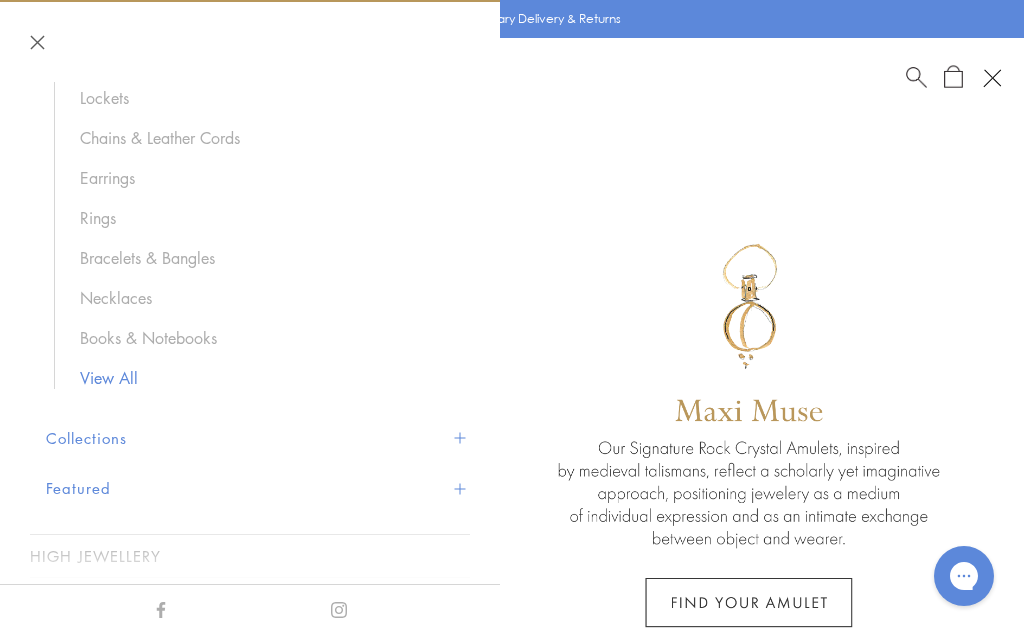 click on "View All" at bounding box center (265, 378) 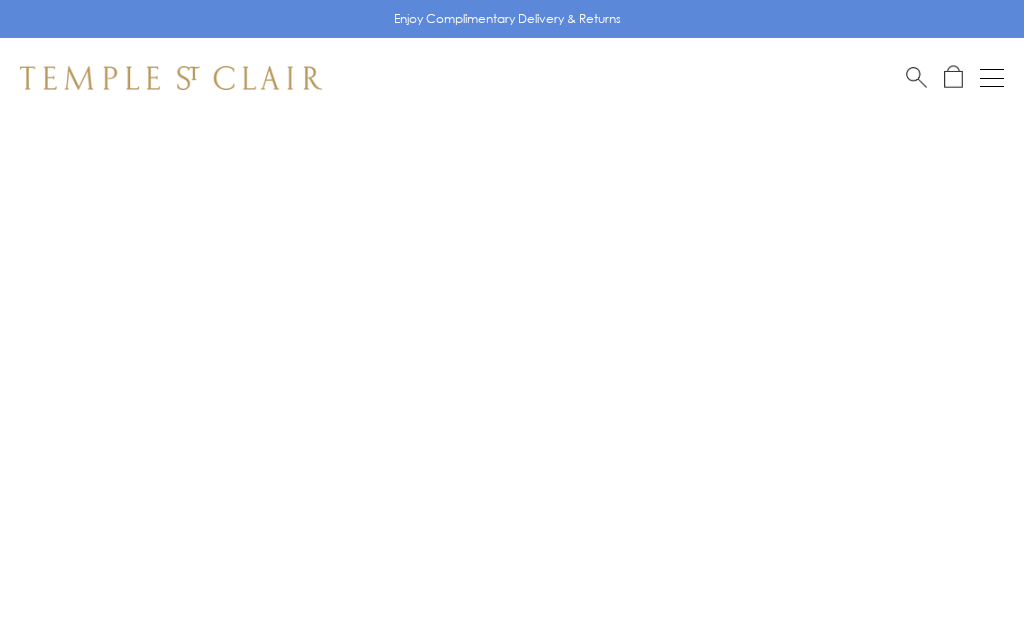 scroll, scrollTop: 0, scrollLeft: 0, axis: both 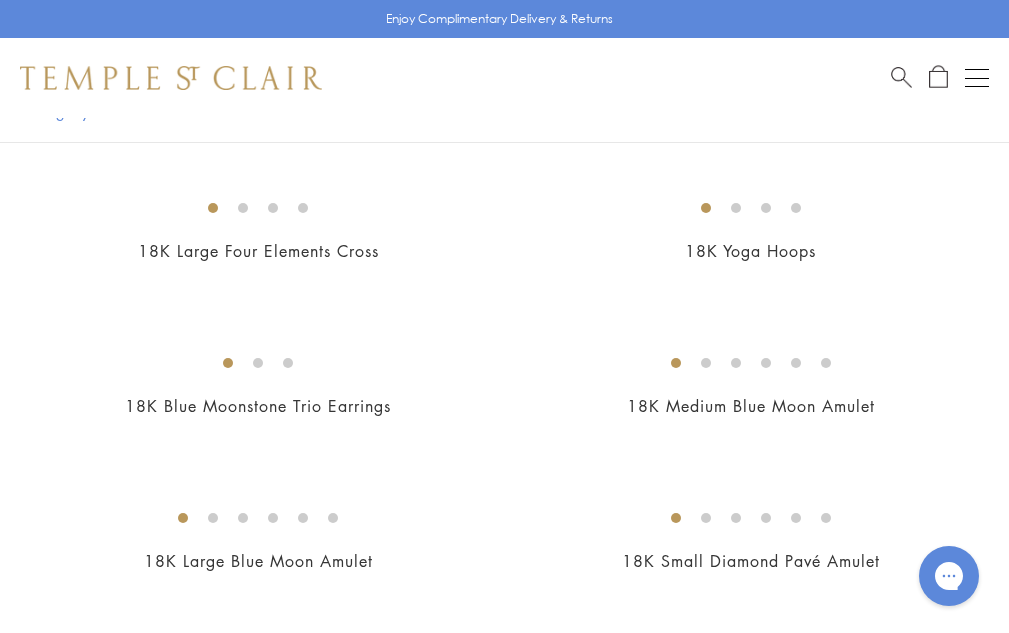 click at bounding box center (0, 0) 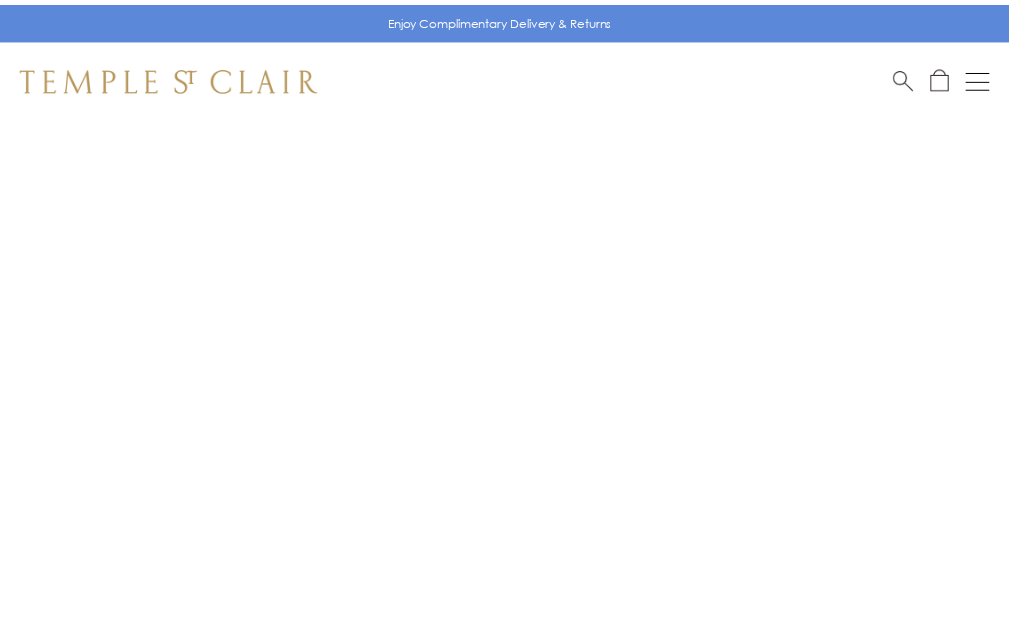 scroll, scrollTop: 0, scrollLeft: 0, axis: both 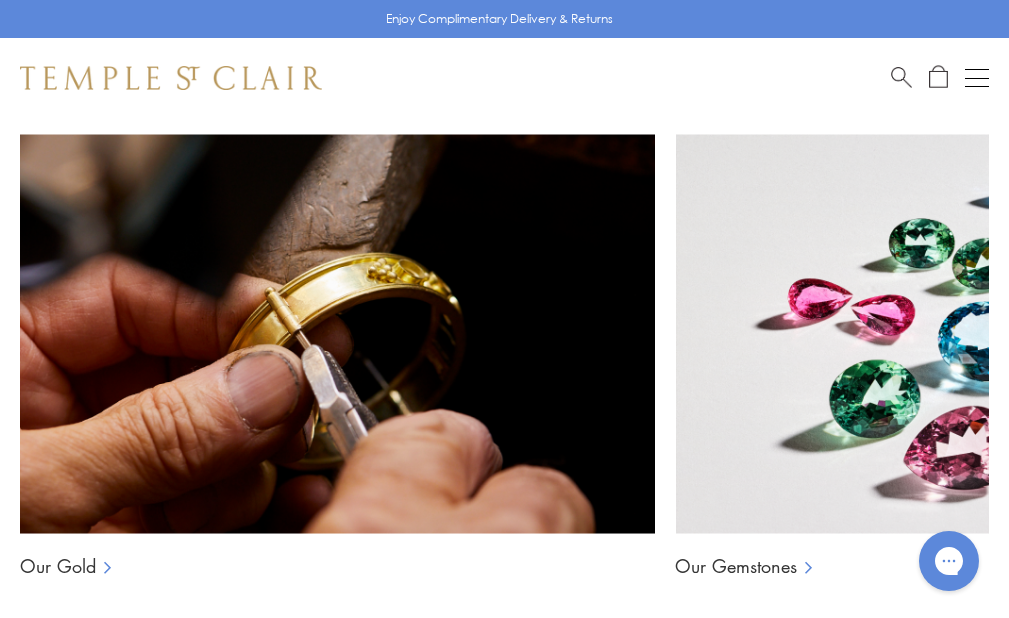 click on "Product Details" at bounding box center (504, -607) 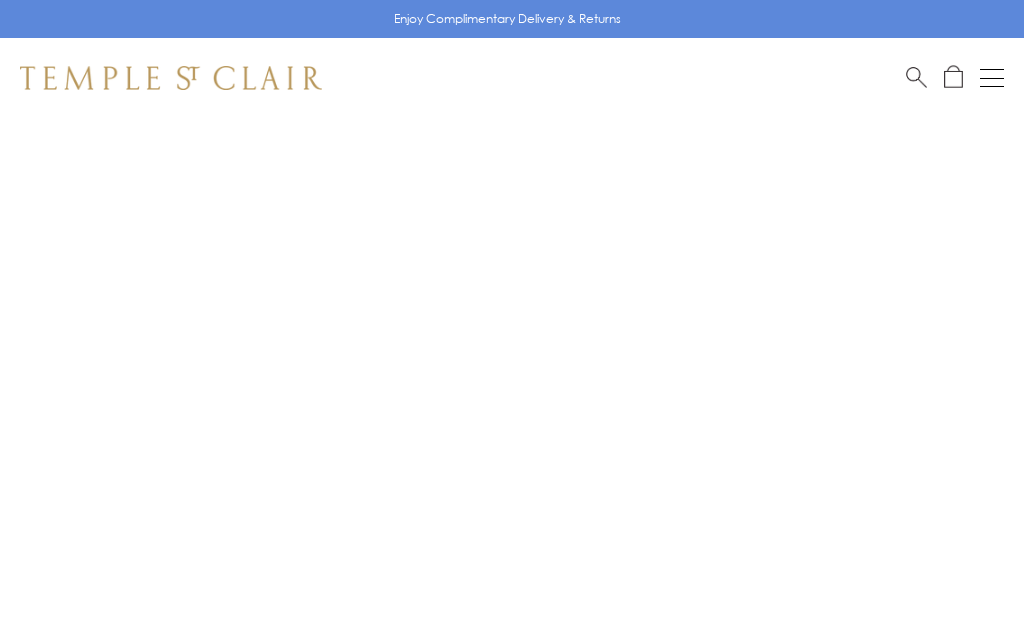 scroll, scrollTop: 0, scrollLeft: 0, axis: both 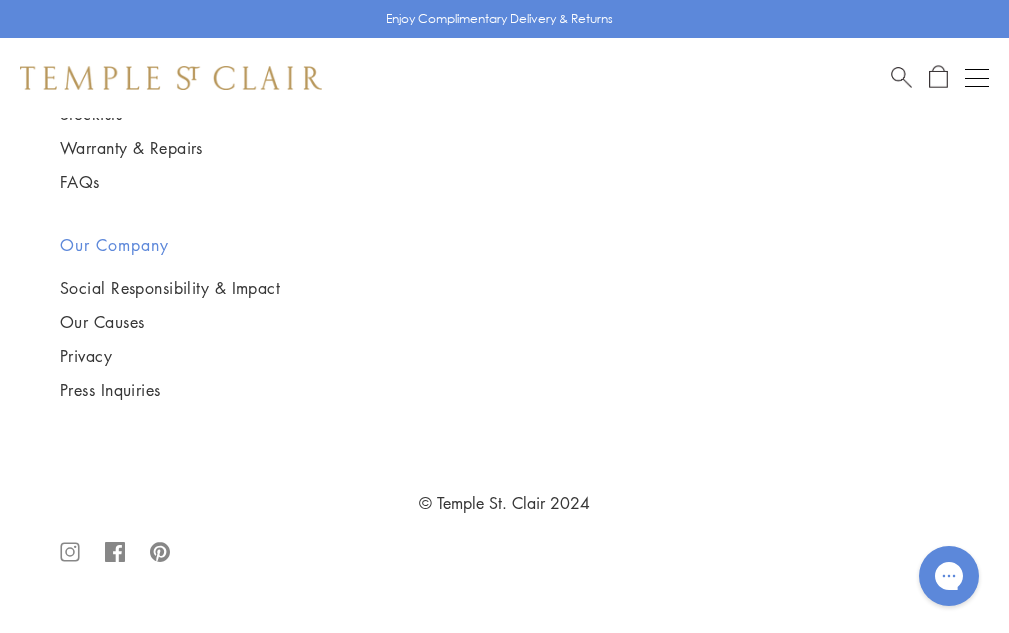 click at bounding box center [0, 0] 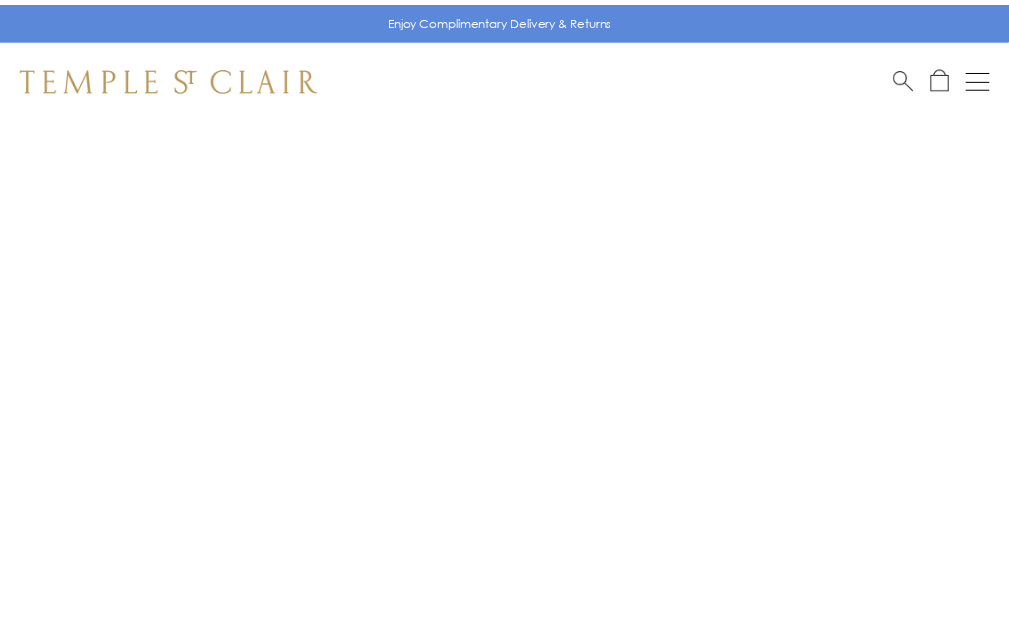 scroll, scrollTop: 0, scrollLeft: 0, axis: both 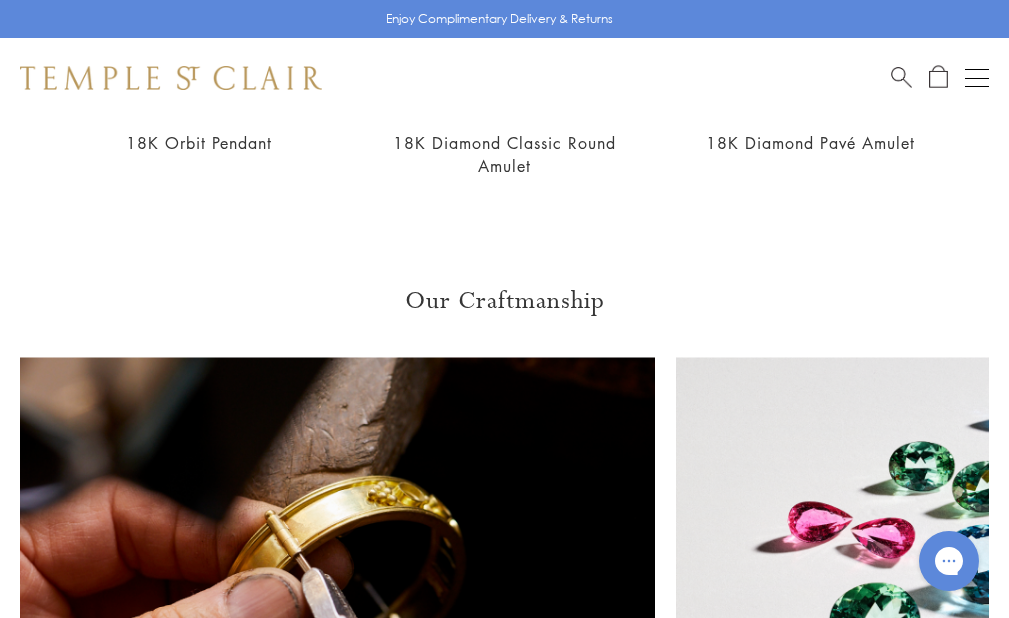 click on "Product Details" at bounding box center (504, -407) 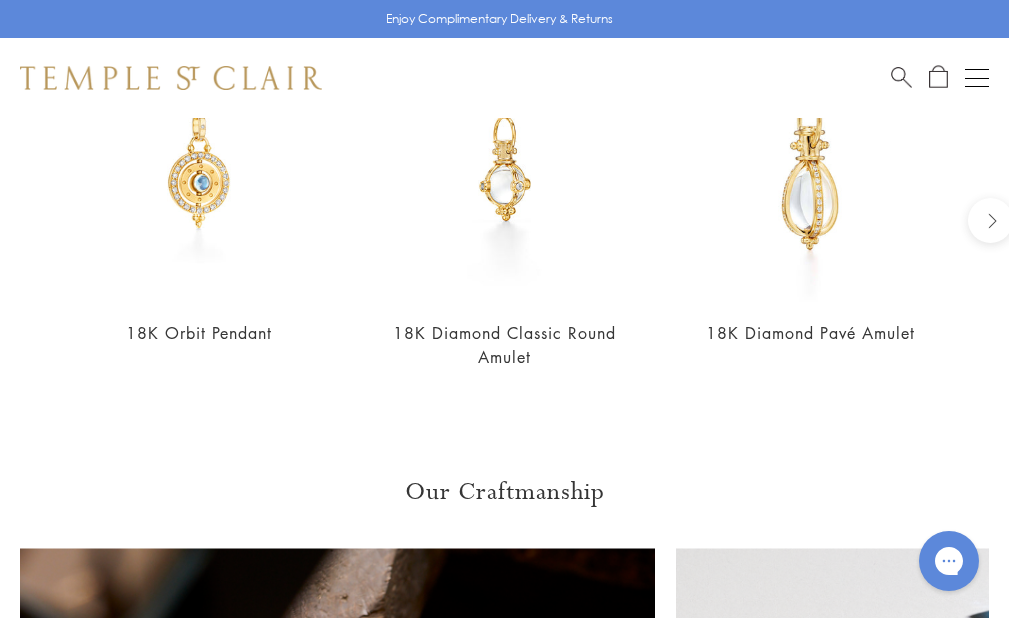 scroll, scrollTop: 2318, scrollLeft: 0, axis: vertical 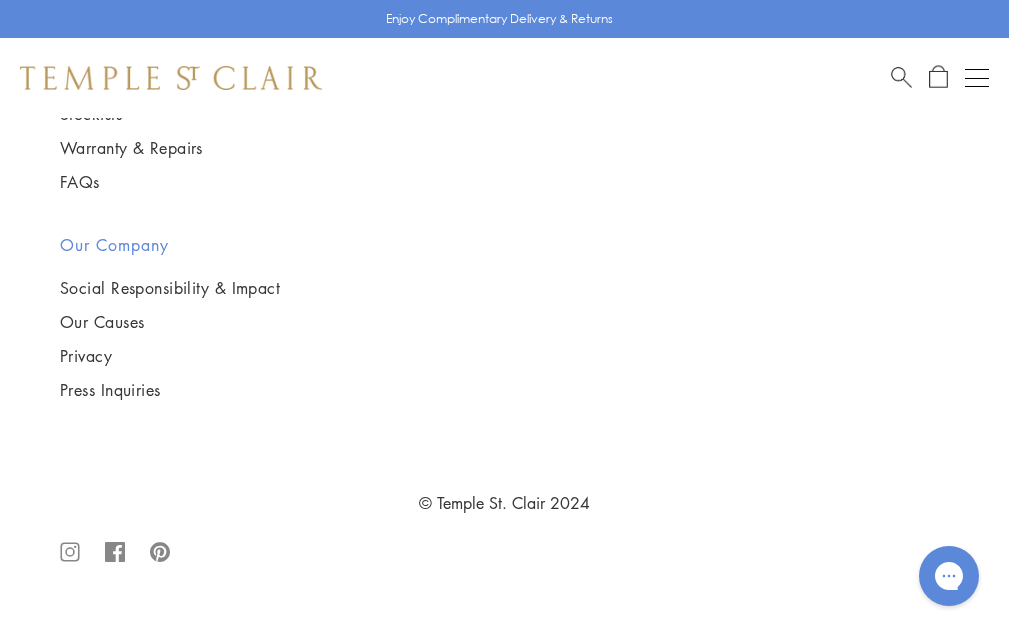 click at bounding box center (0, 0) 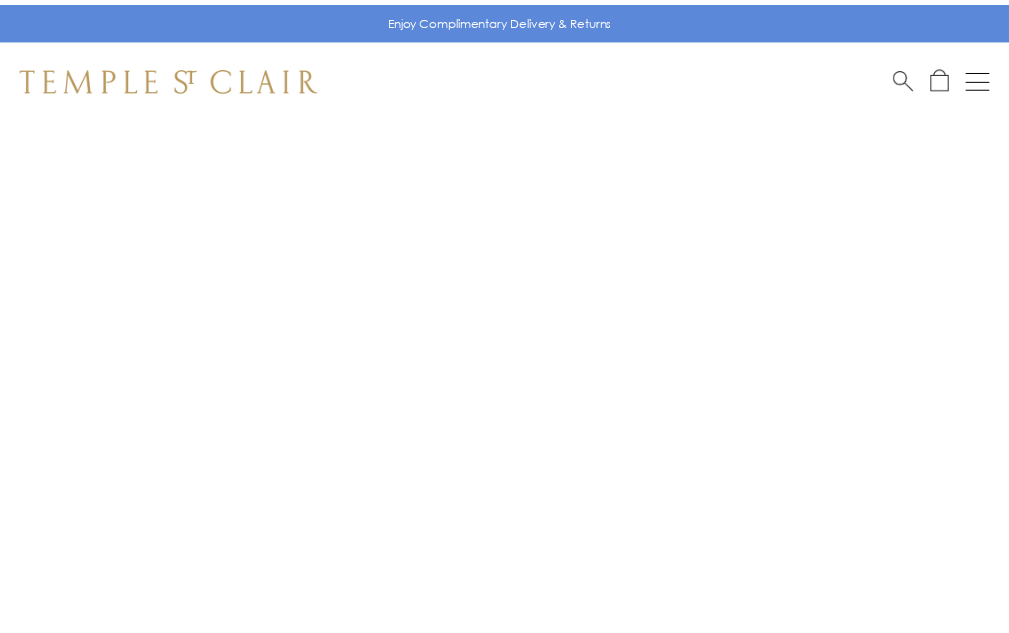 scroll, scrollTop: 0, scrollLeft: 0, axis: both 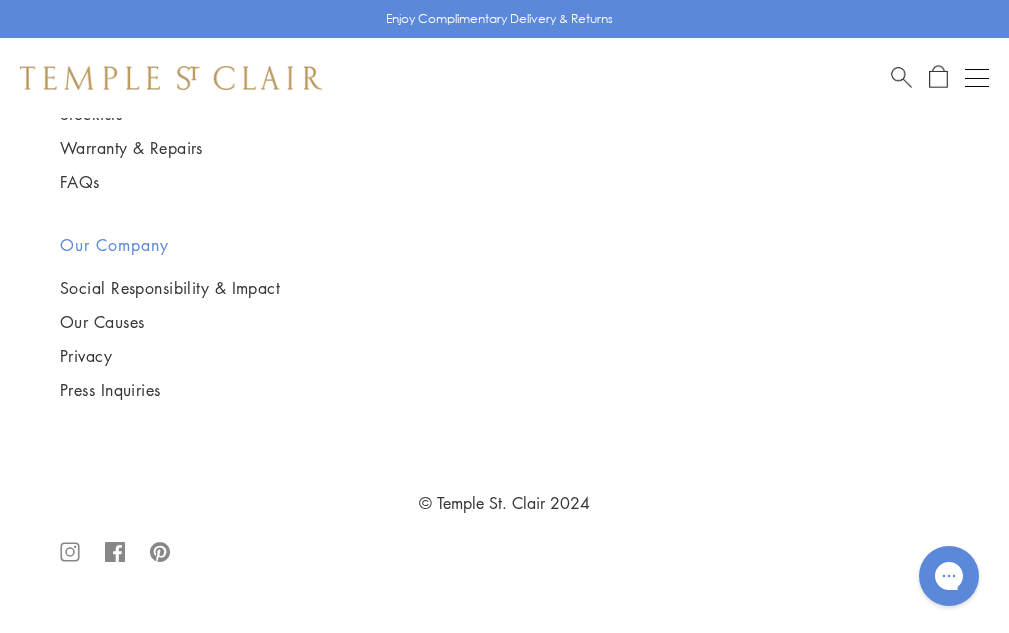 click at bounding box center [0, 0] 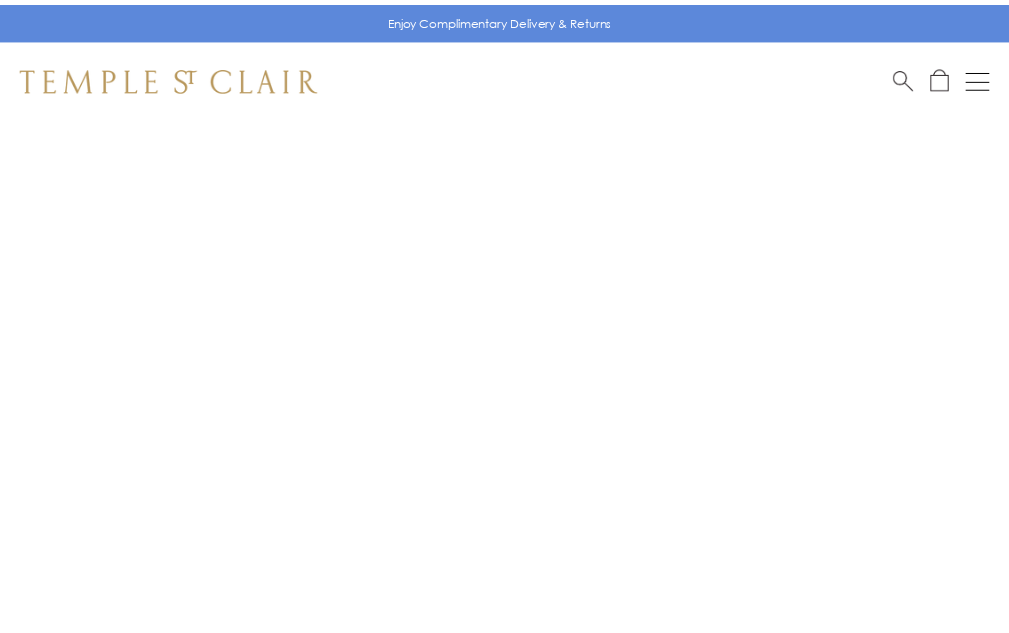 scroll, scrollTop: 0, scrollLeft: 0, axis: both 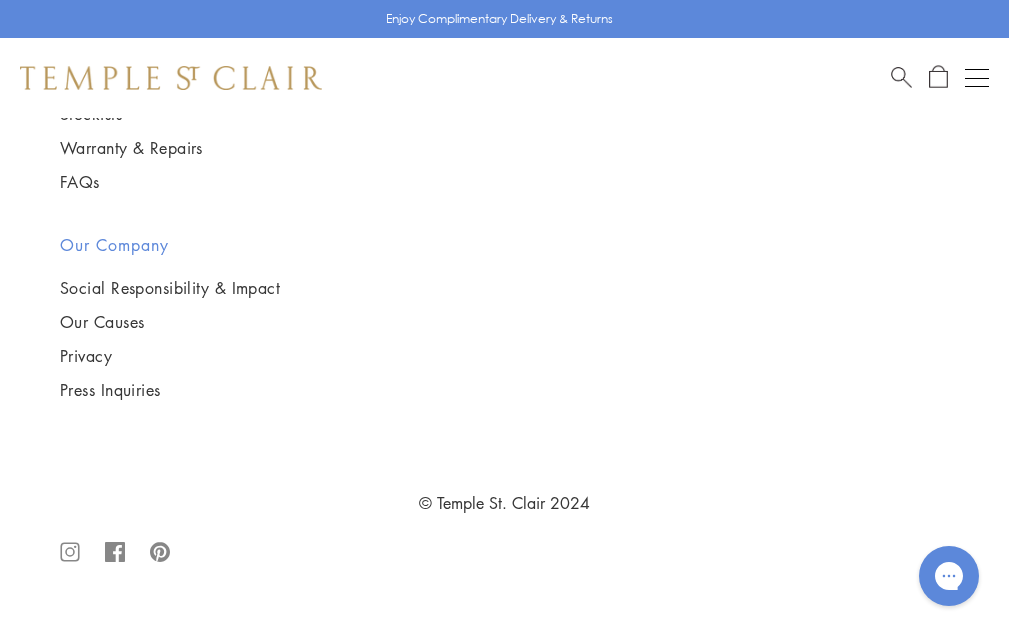 click at bounding box center [0, 0] 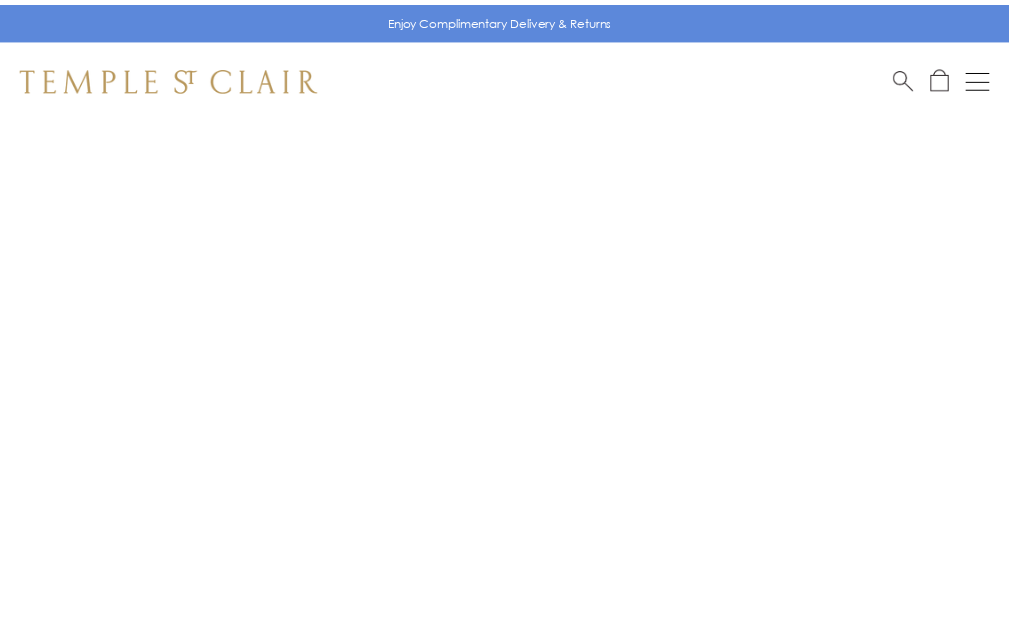 scroll, scrollTop: 0, scrollLeft: 0, axis: both 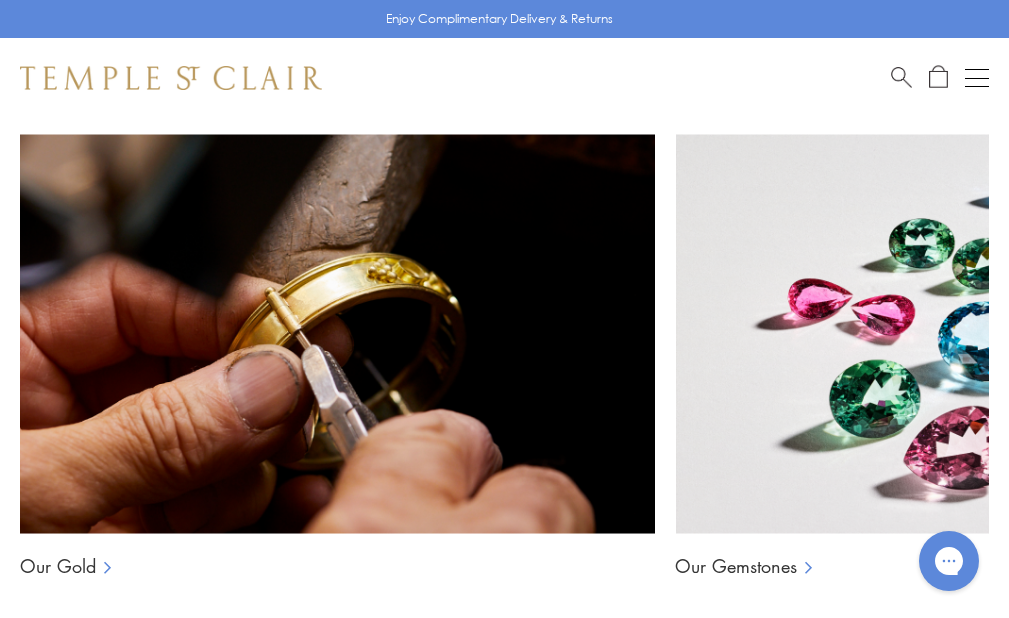click on "Product Details" at bounding box center [504, -607] 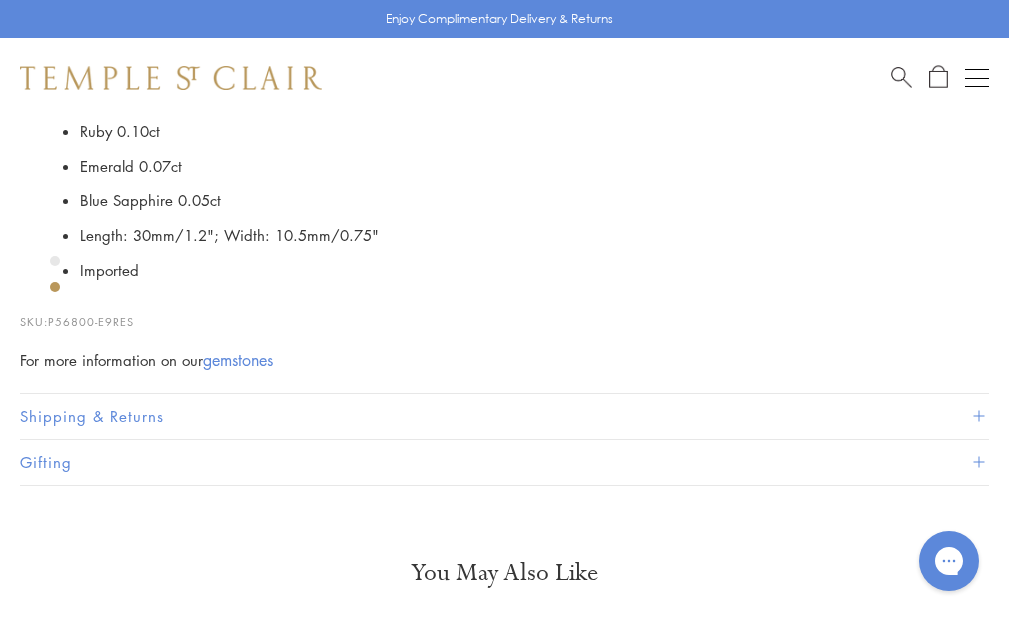 scroll, scrollTop: 1688, scrollLeft: 0, axis: vertical 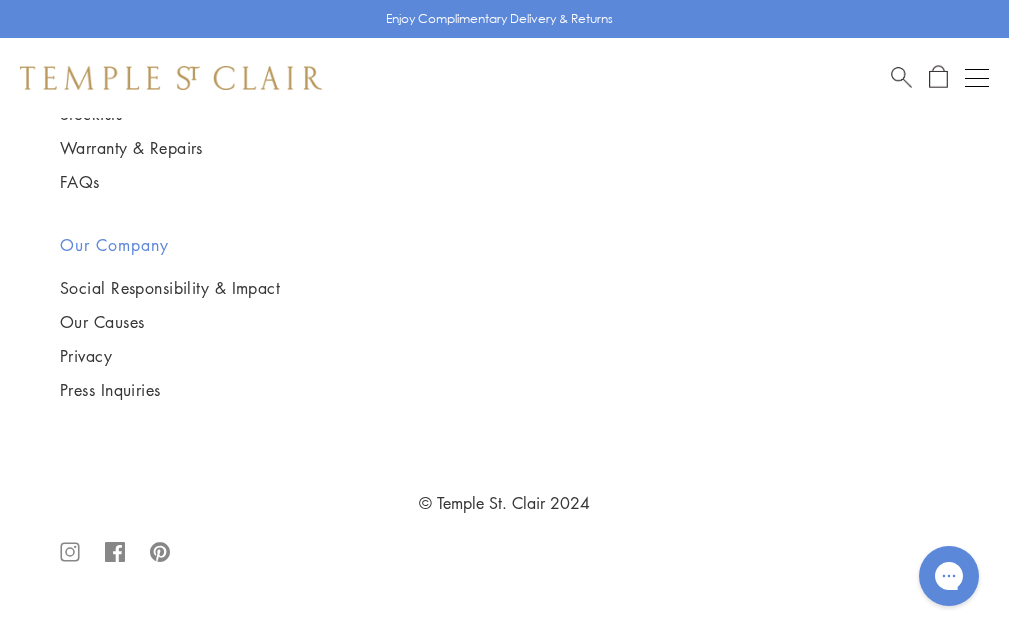 click at bounding box center (0, 0) 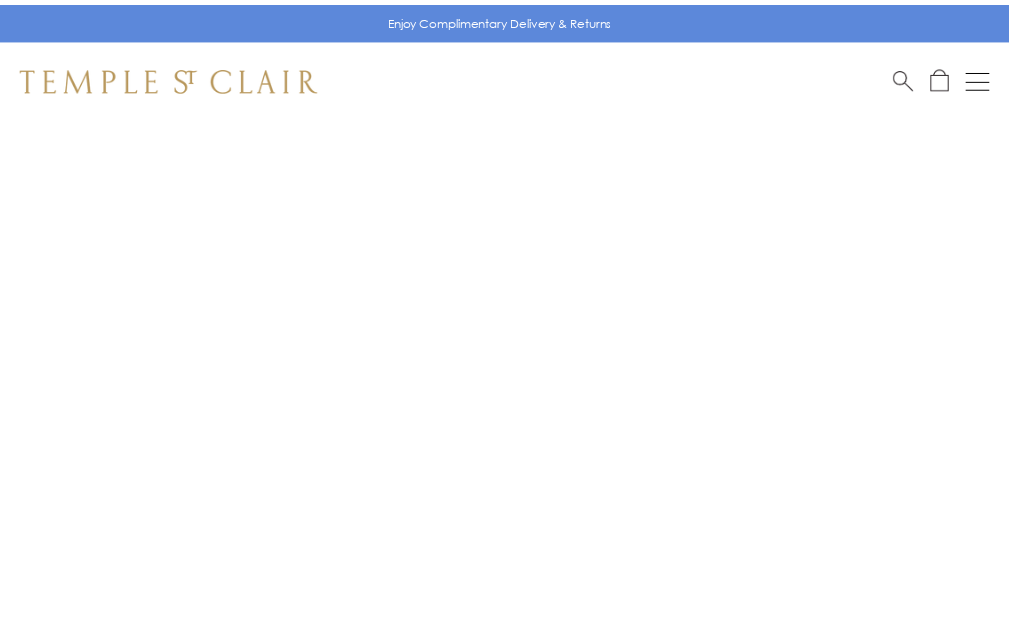 scroll, scrollTop: 0, scrollLeft: 0, axis: both 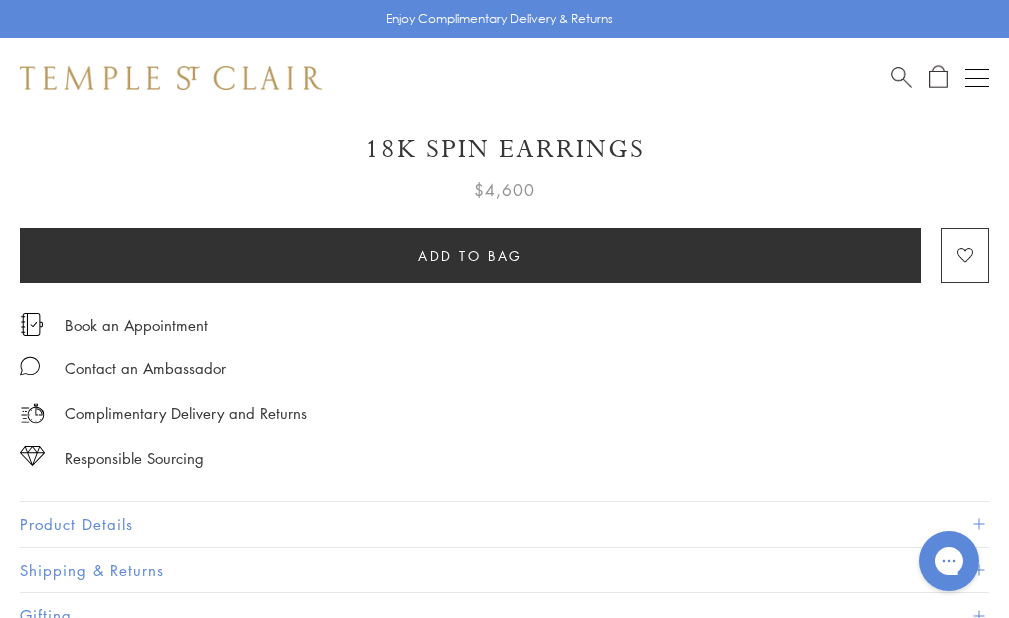 click on "Product Details" at bounding box center (504, 524) 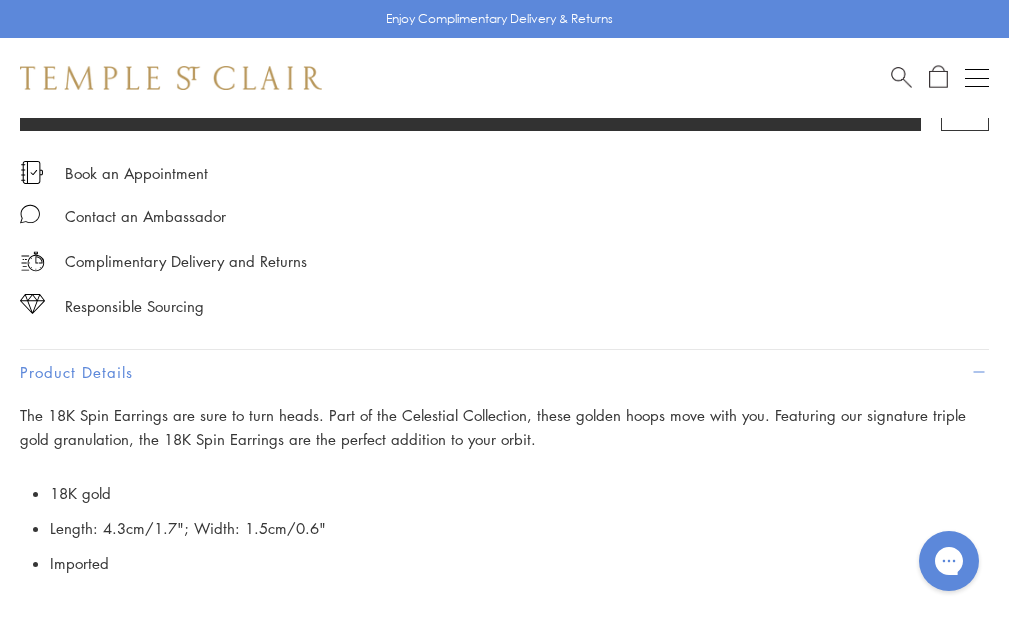 scroll, scrollTop: 1200, scrollLeft: 0, axis: vertical 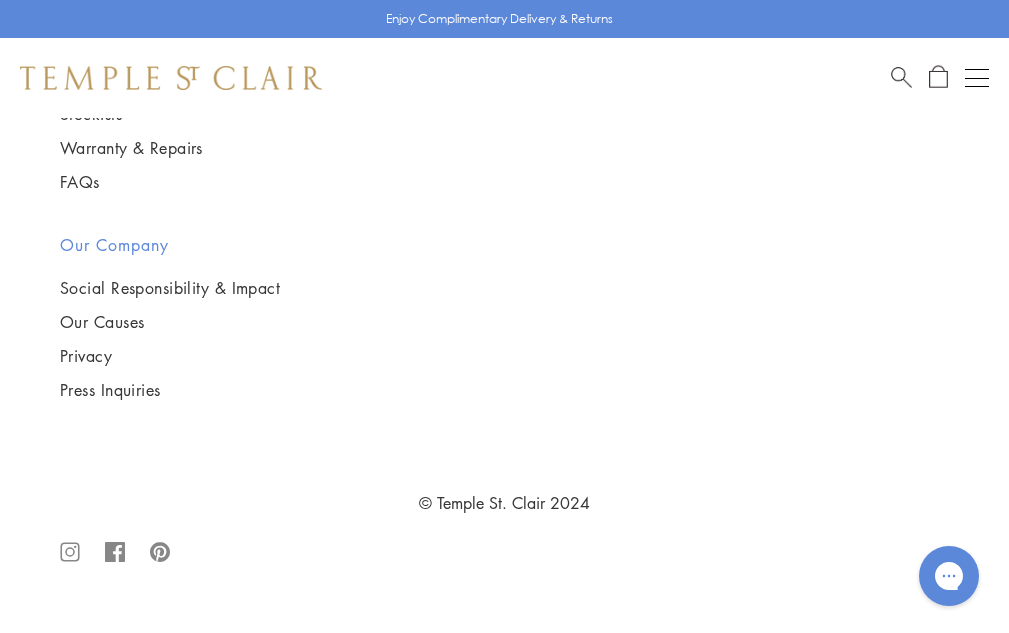 click on "2" at bounding box center [405, -506] 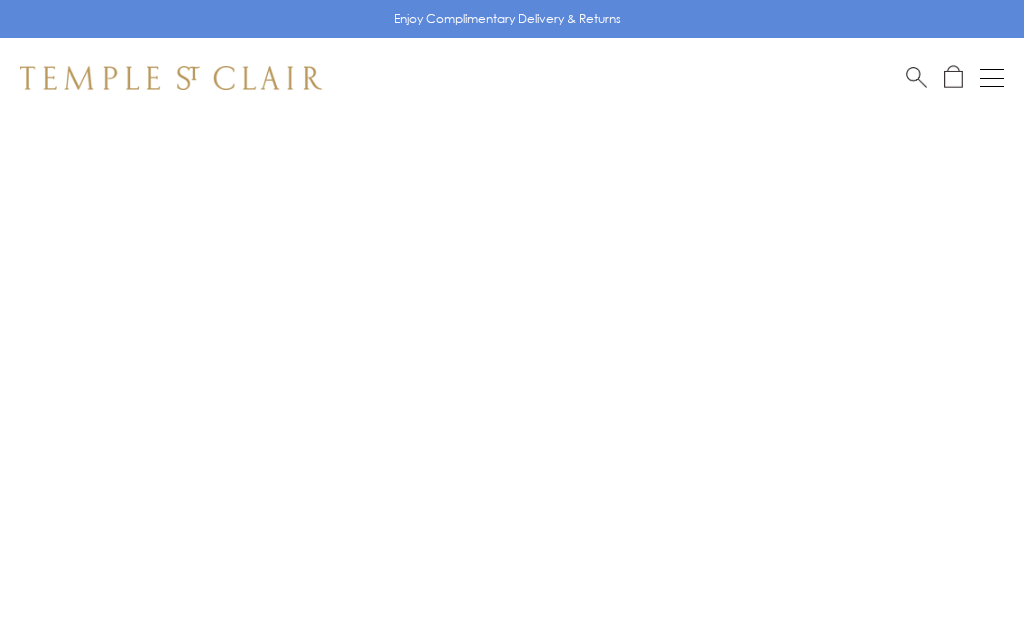 scroll, scrollTop: 0, scrollLeft: 0, axis: both 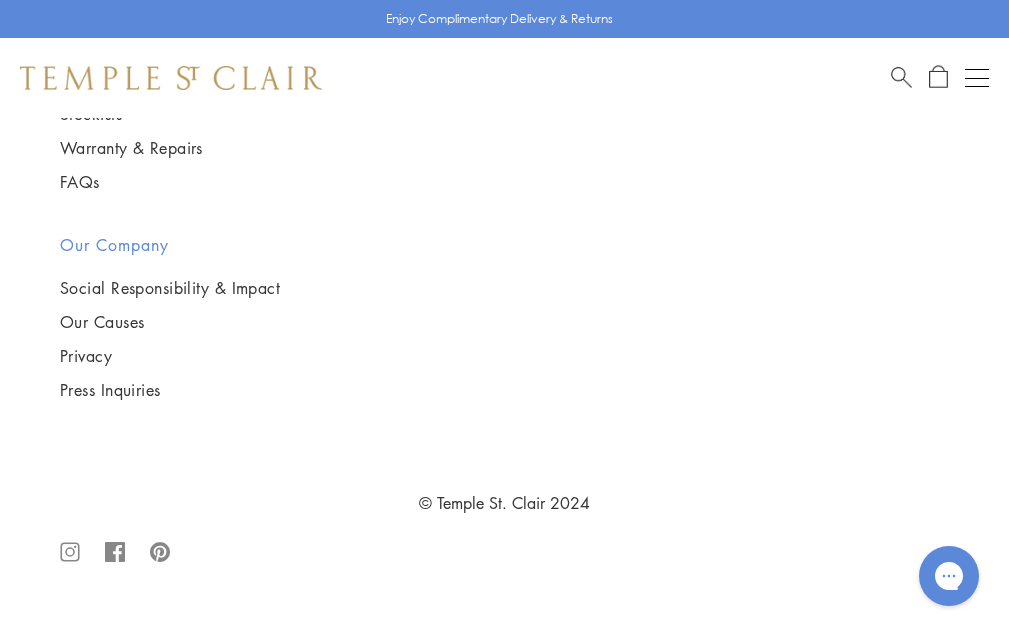 click at bounding box center [0, 0] 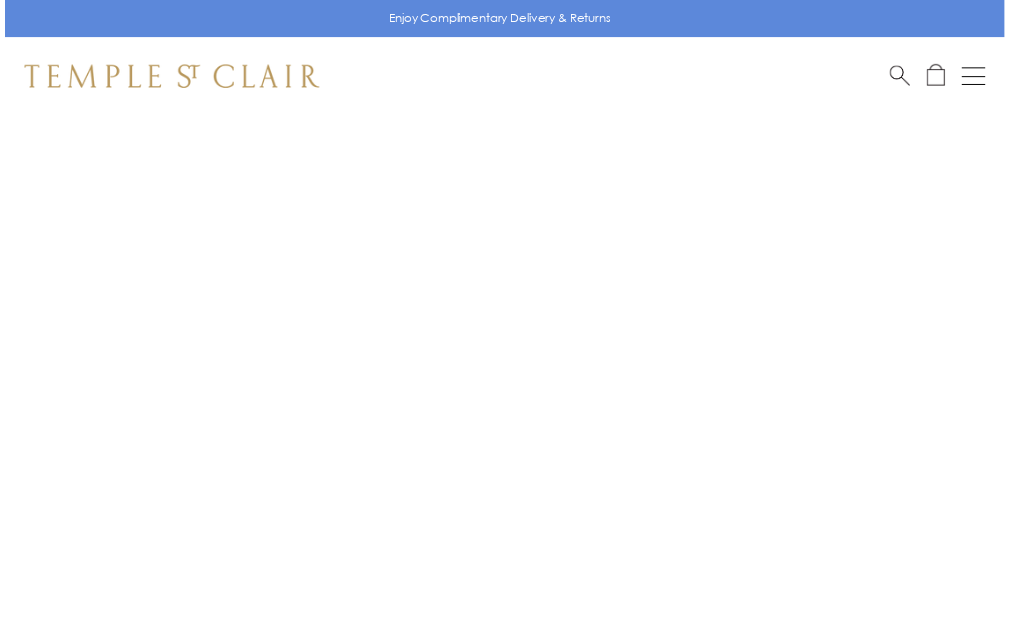 scroll, scrollTop: 0, scrollLeft: 0, axis: both 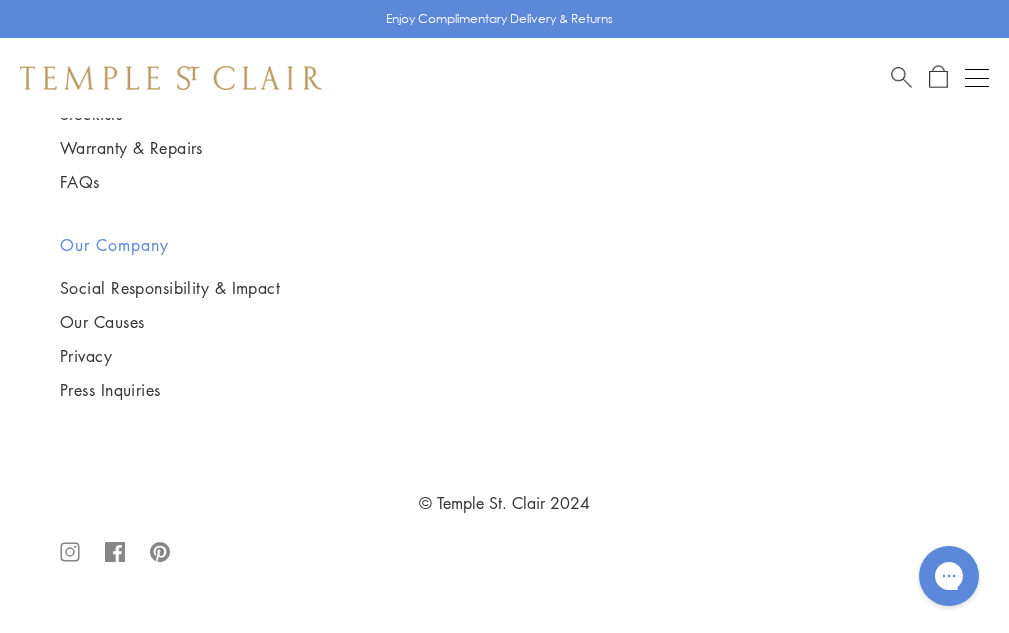click at bounding box center [0, 0] 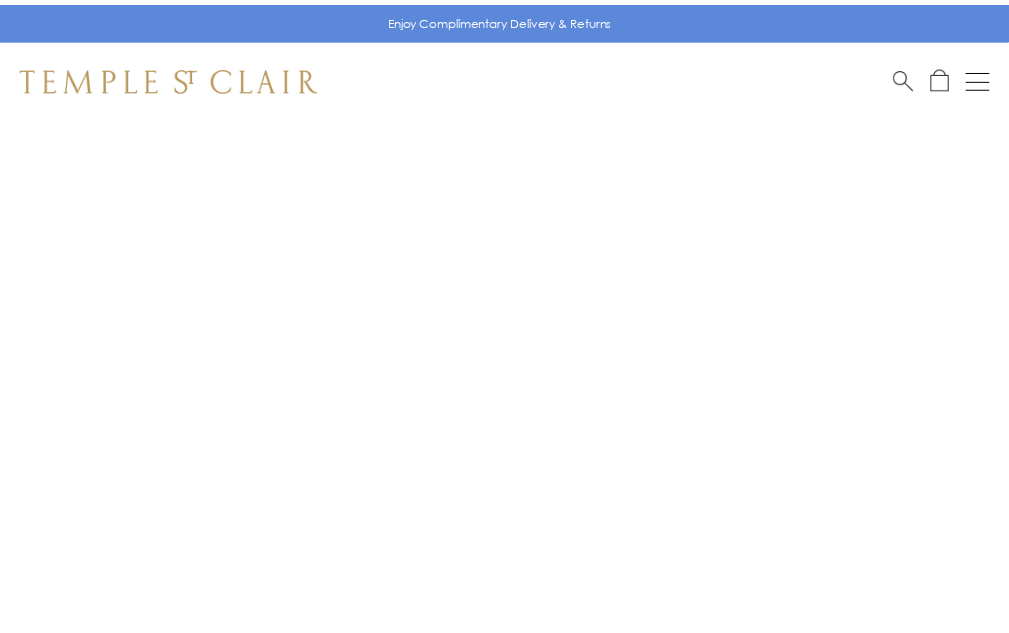scroll, scrollTop: 0, scrollLeft: 0, axis: both 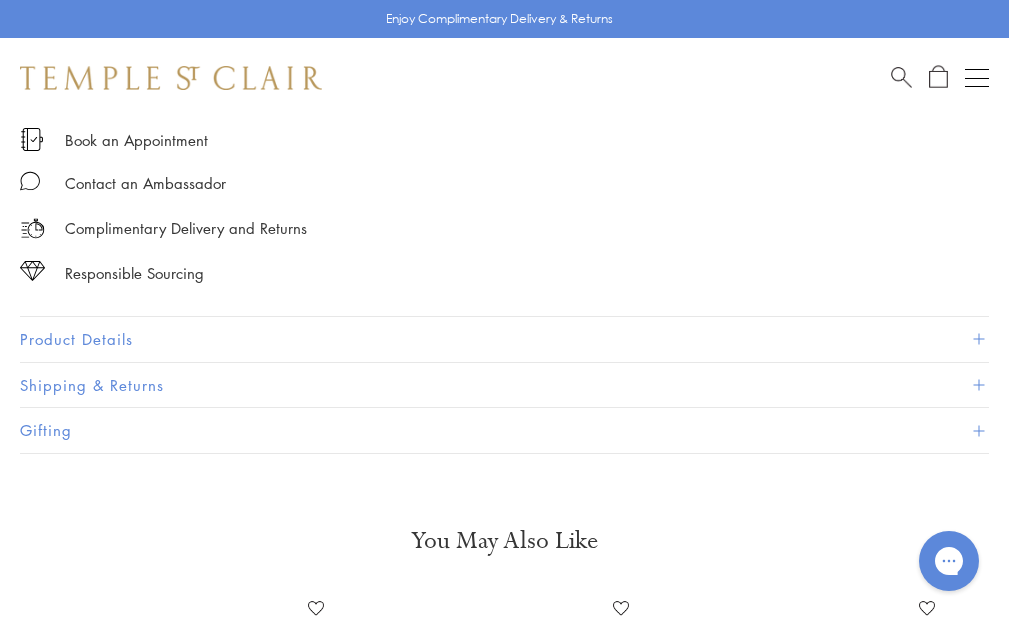 click on "Product Details" at bounding box center [504, 339] 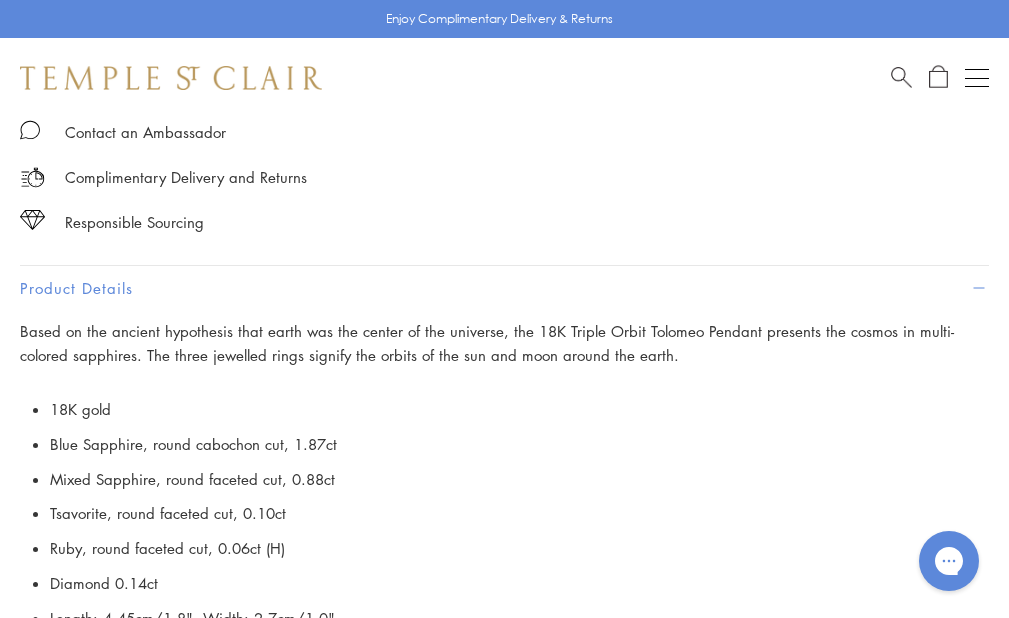 scroll, scrollTop: 1285, scrollLeft: 0, axis: vertical 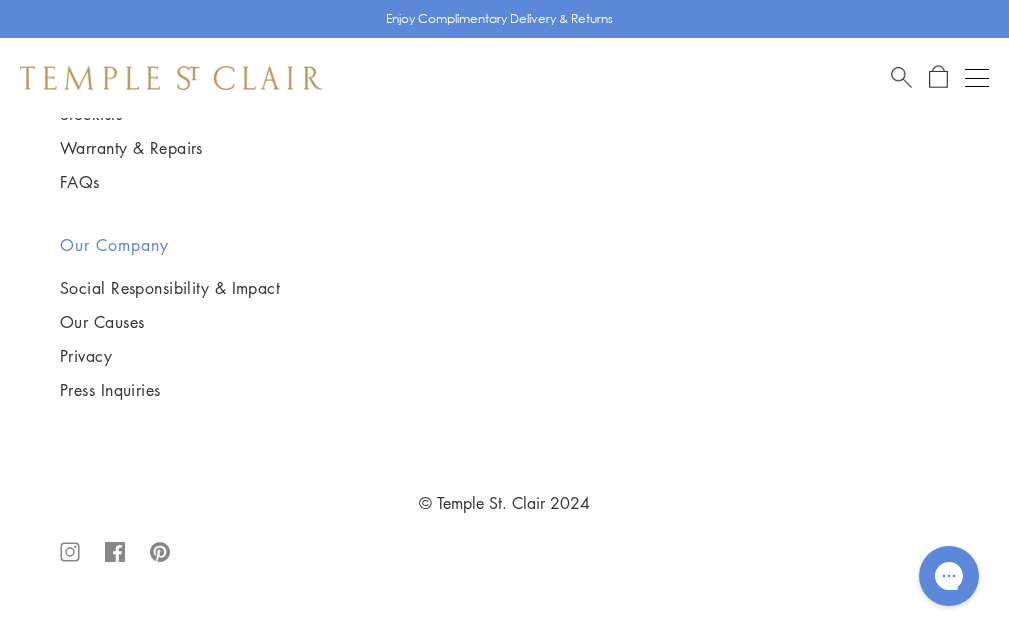 click on "3" at bounding box center [469, -506] 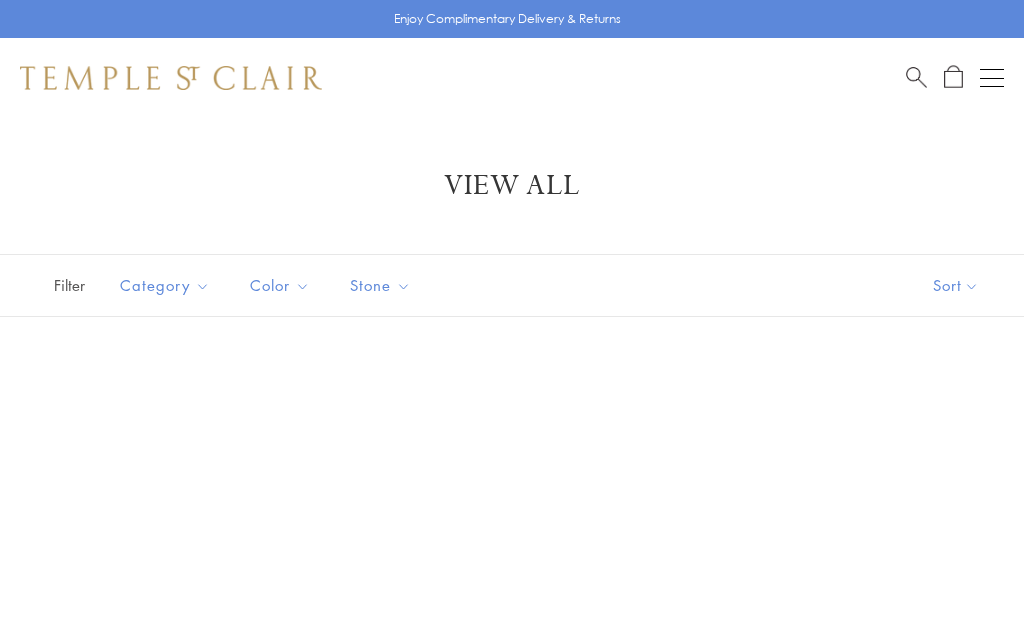 scroll, scrollTop: 0, scrollLeft: 0, axis: both 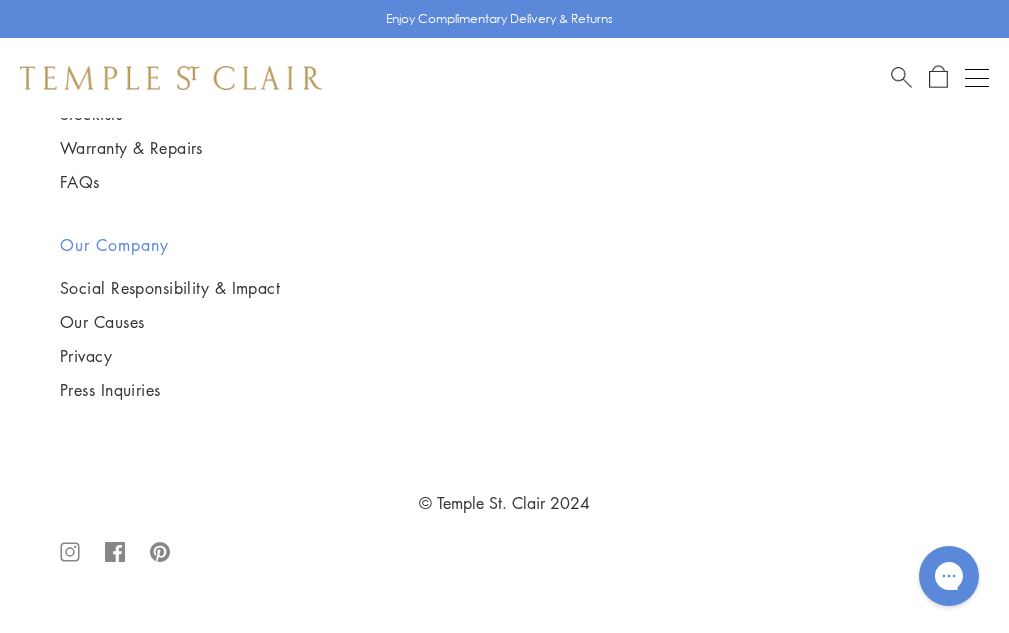 click at bounding box center (0, 0) 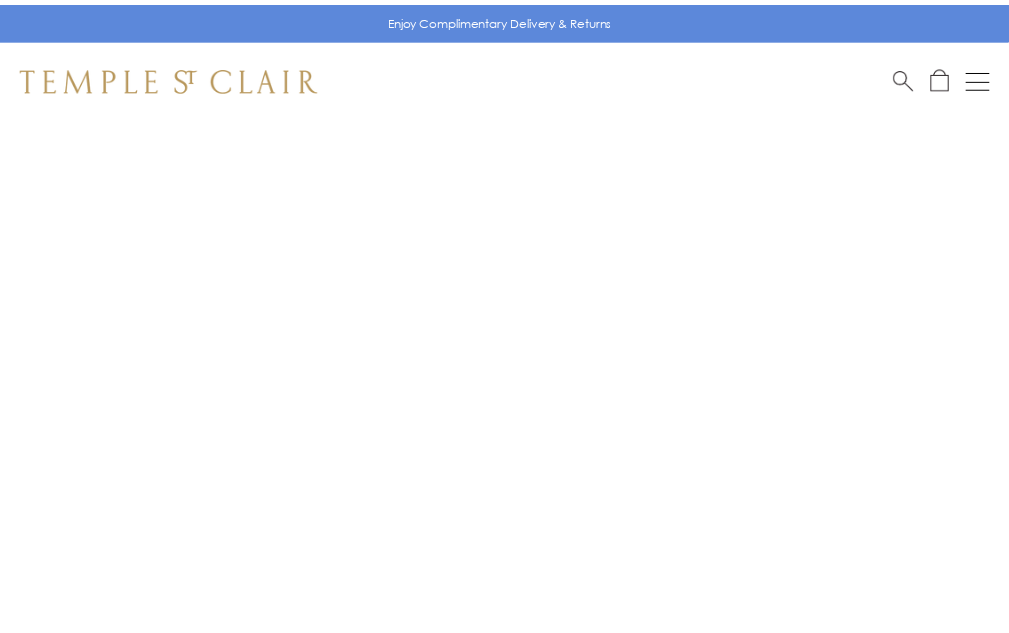 scroll, scrollTop: 0, scrollLeft: 0, axis: both 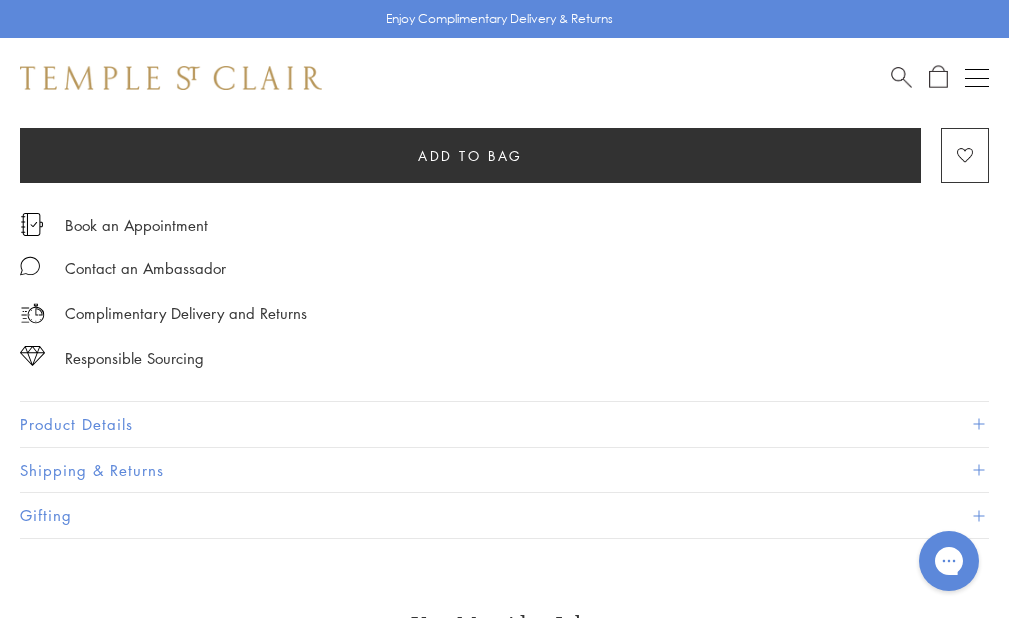 click on "Product Details" at bounding box center (504, 424) 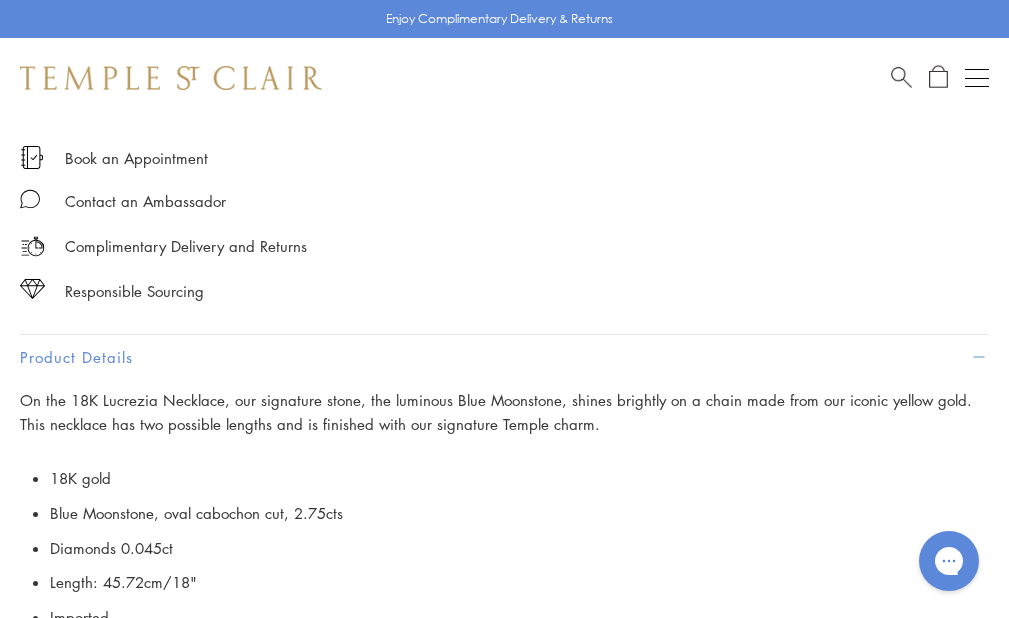 scroll, scrollTop: 1200, scrollLeft: 0, axis: vertical 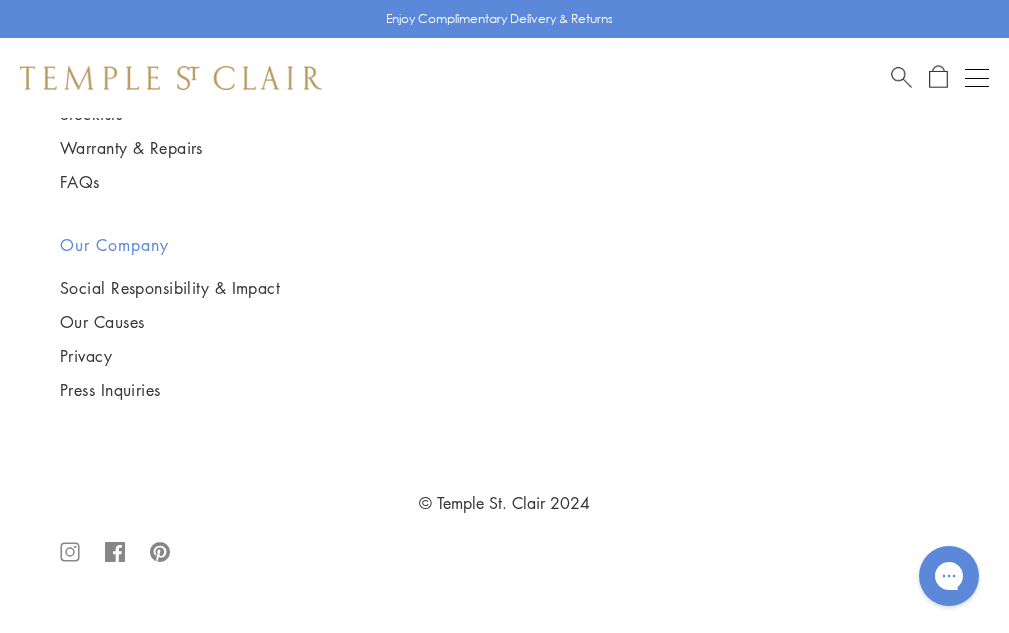 click on "4" at bounding box center [502, -506] 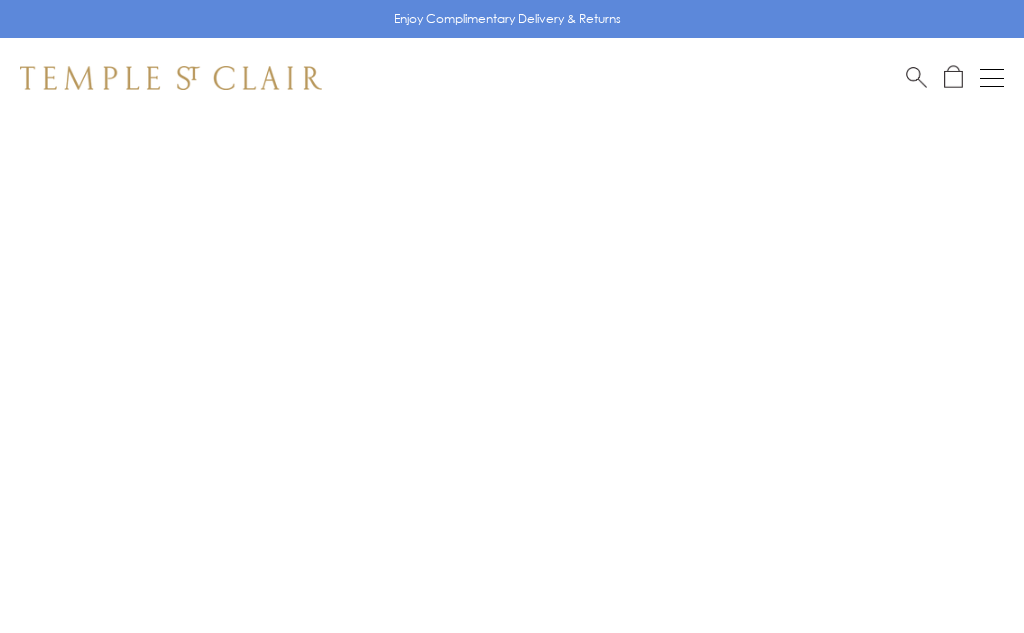 scroll, scrollTop: 0, scrollLeft: 0, axis: both 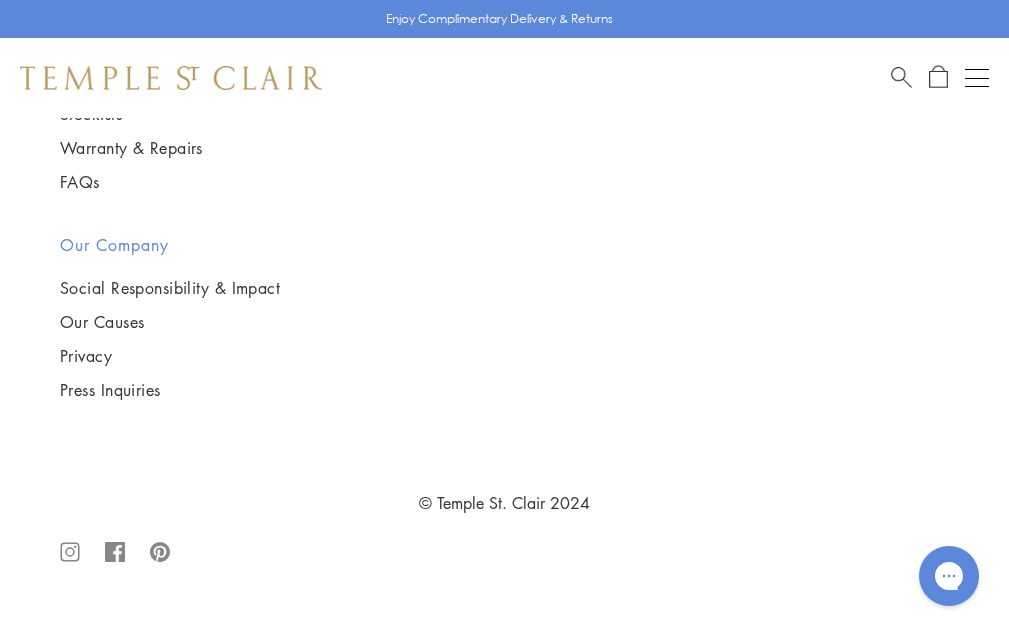 click on "5" at bounding box center [535, -506] 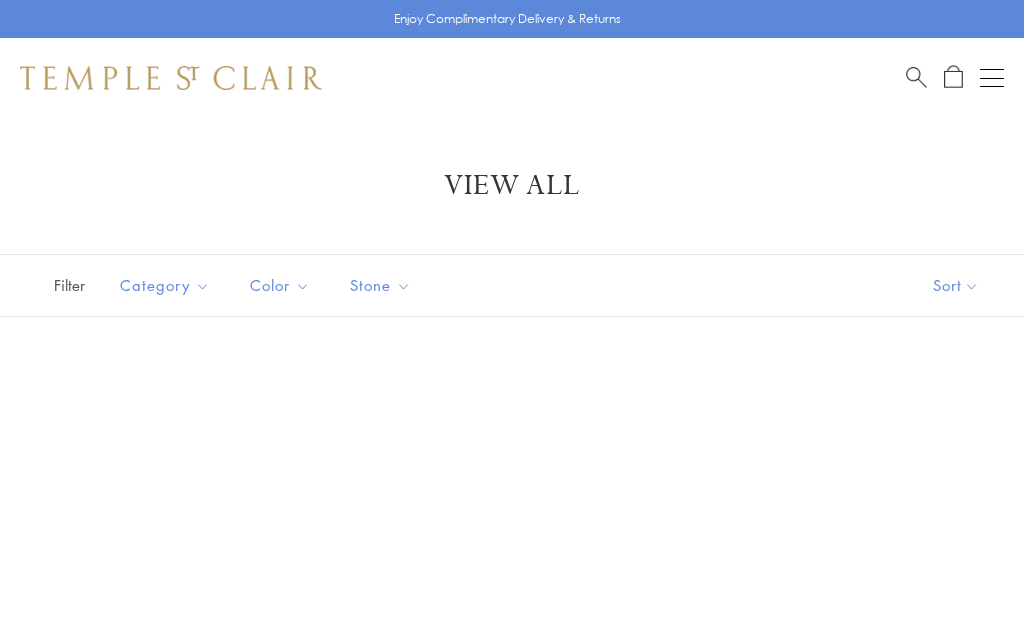 scroll, scrollTop: 0, scrollLeft: 0, axis: both 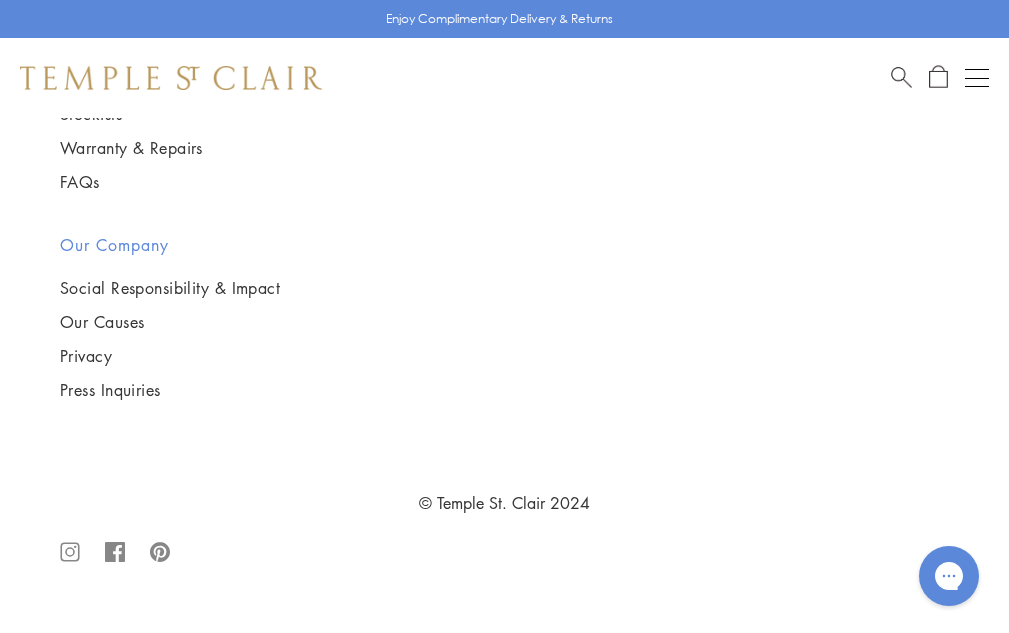 click at bounding box center [0, 0] 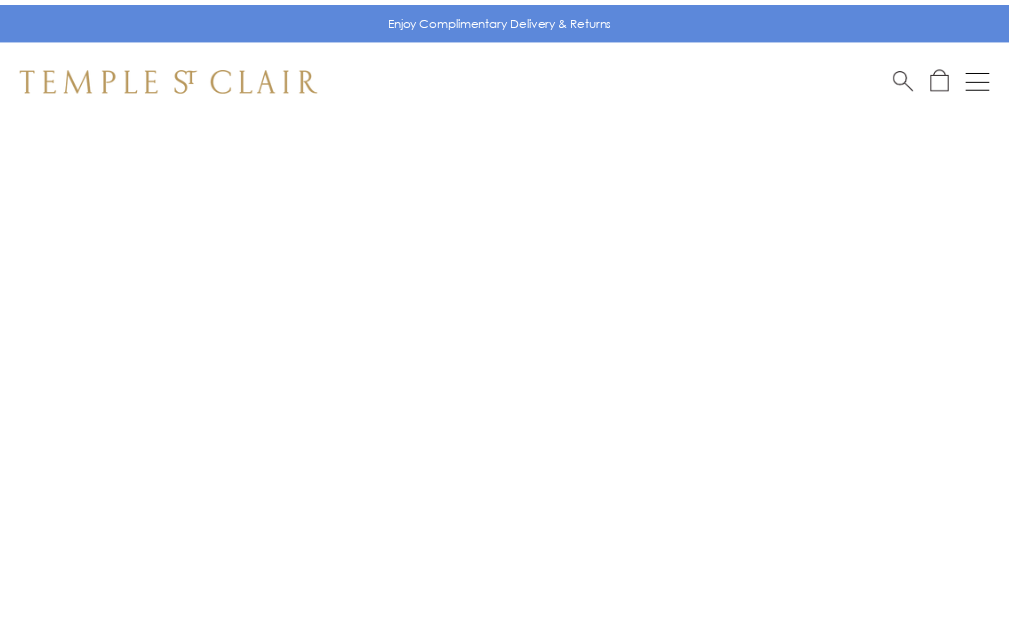 scroll, scrollTop: 0, scrollLeft: 0, axis: both 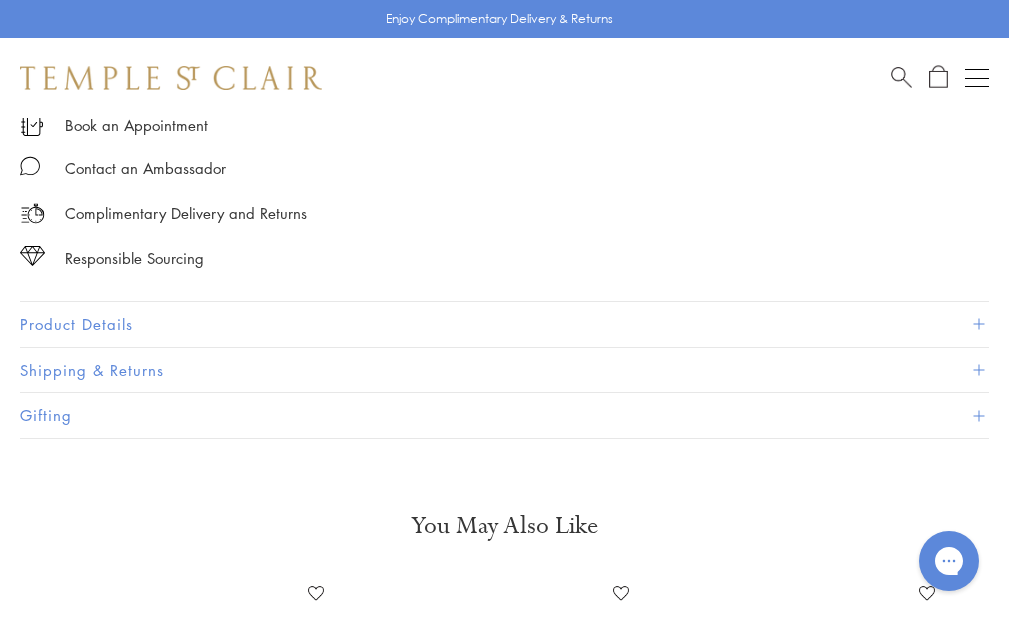 click on "Product Details" at bounding box center (504, 324) 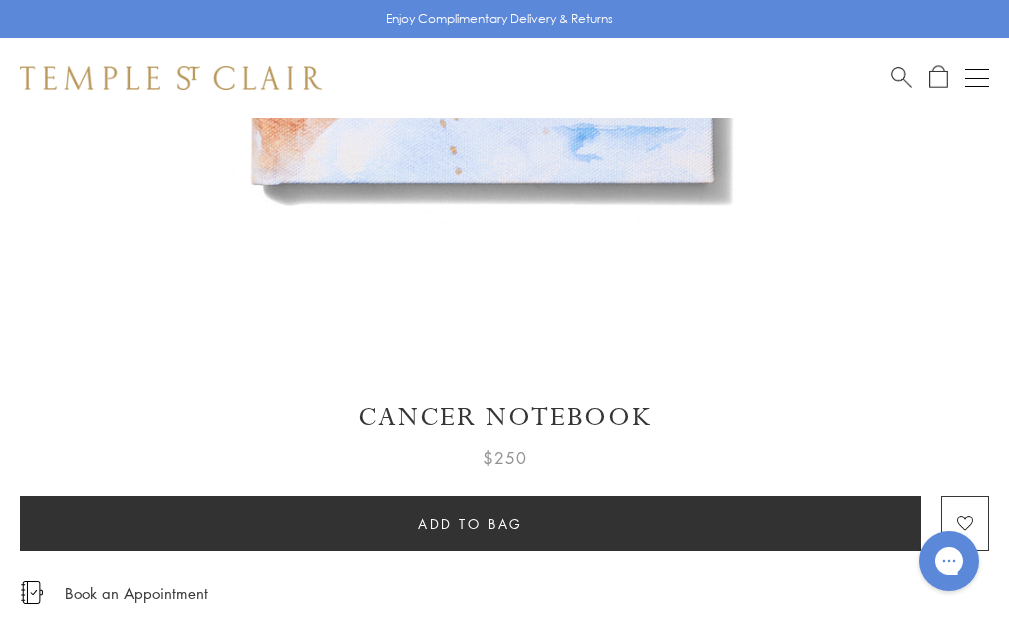 scroll, scrollTop: 800, scrollLeft: 0, axis: vertical 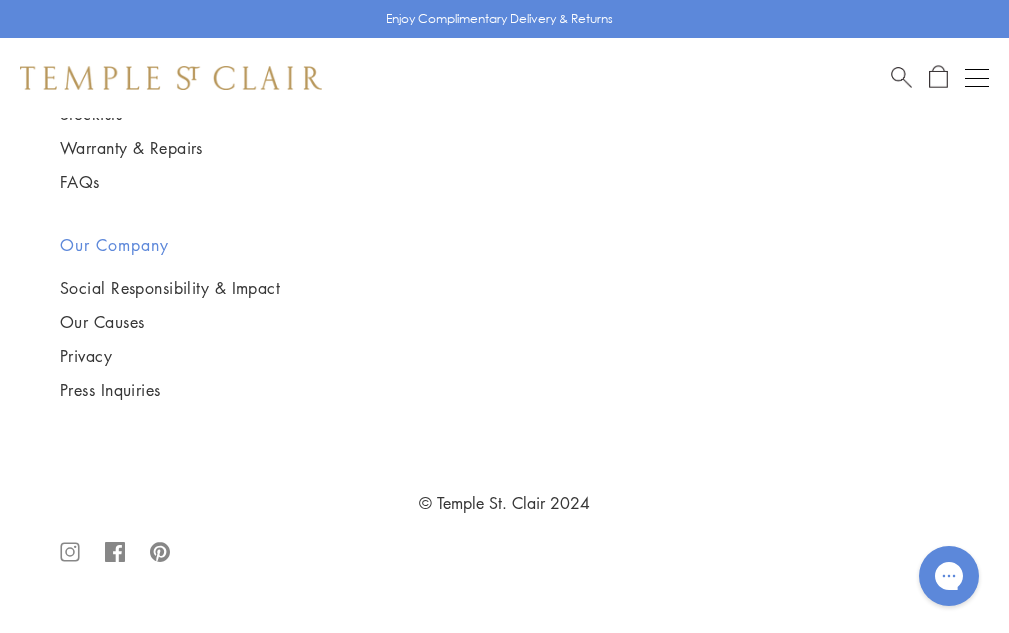 click at bounding box center [0, 0] 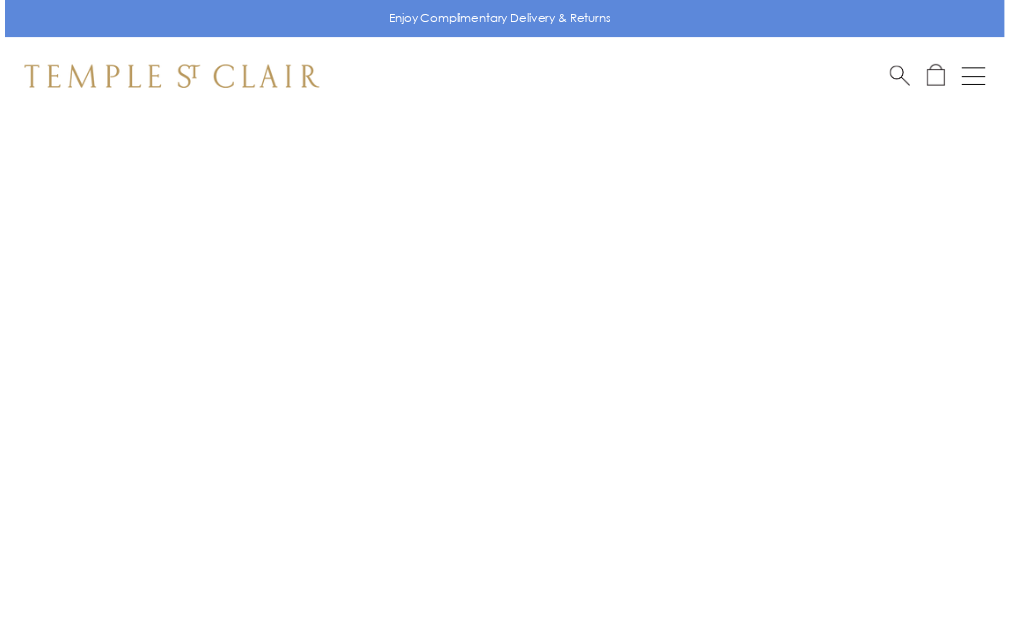 scroll, scrollTop: 0, scrollLeft: 0, axis: both 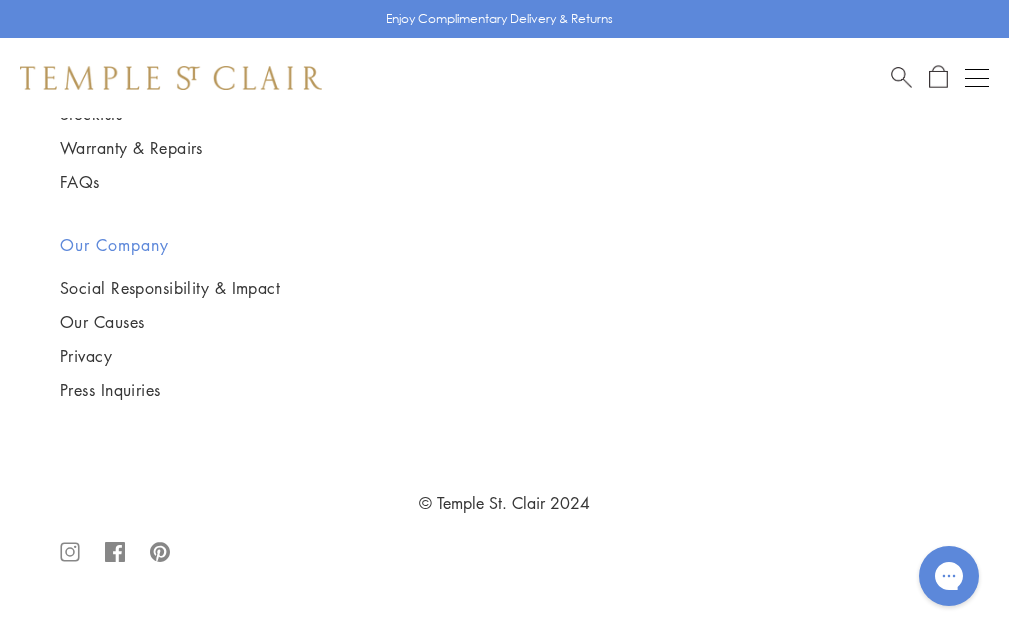 click at bounding box center [0, 0] 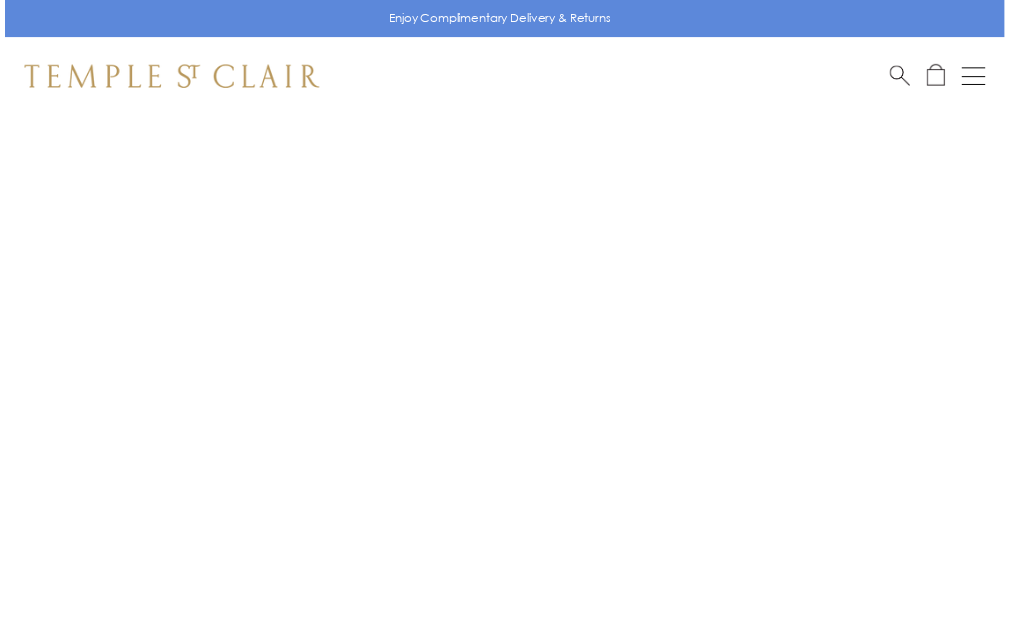 scroll, scrollTop: 0, scrollLeft: 0, axis: both 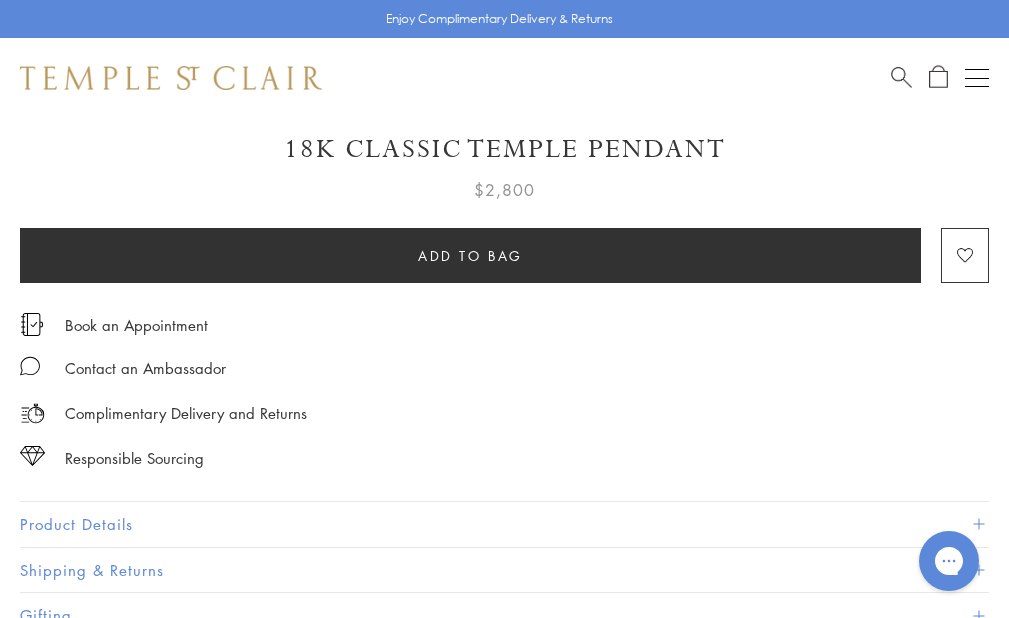 click on "Product Details" at bounding box center [504, 524] 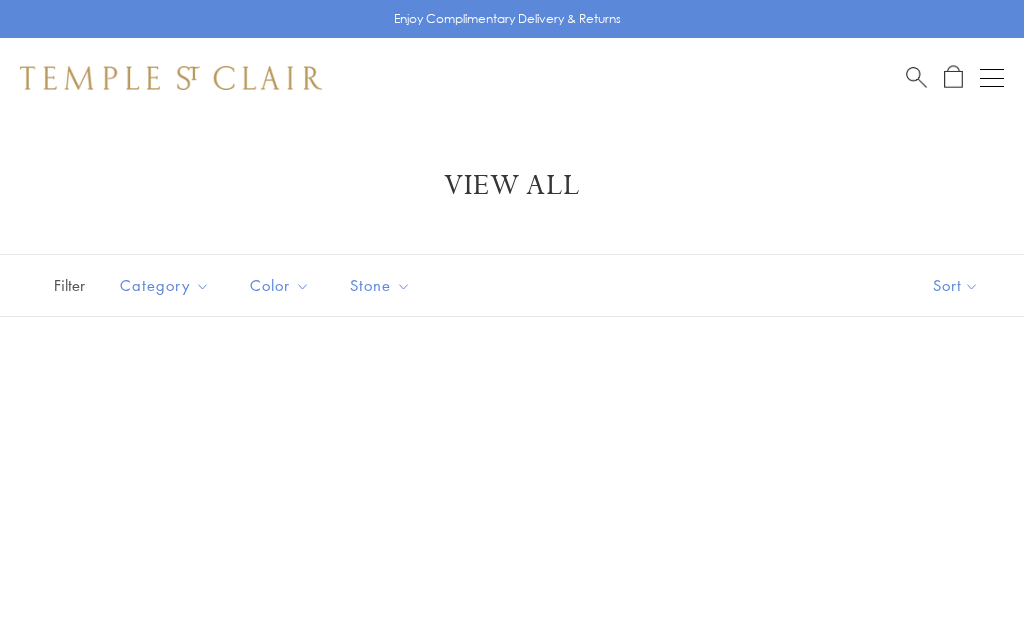 scroll, scrollTop: 0, scrollLeft: 0, axis: both 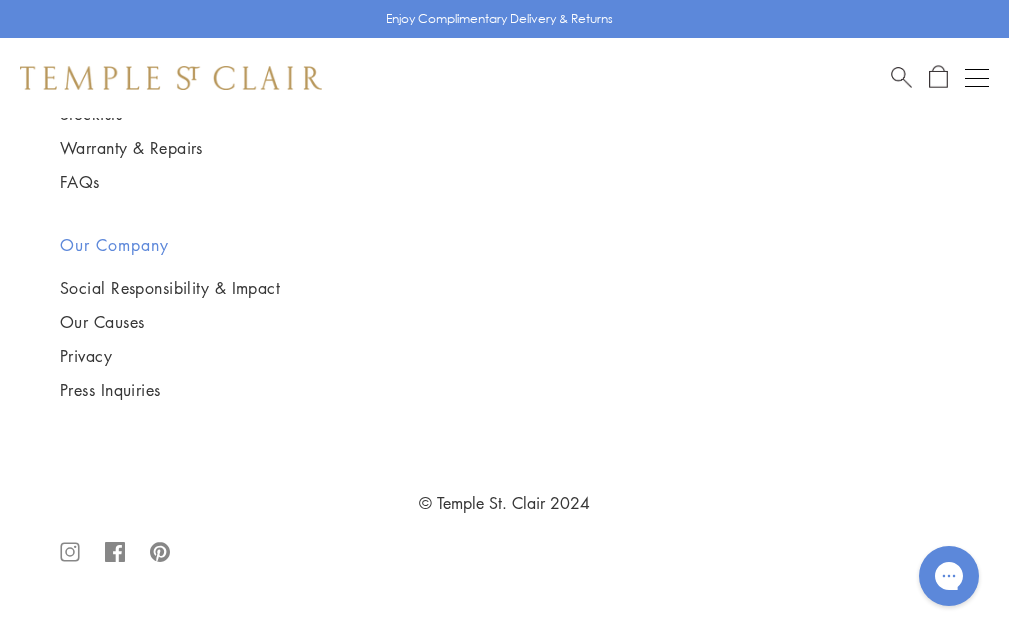 click on "6" at bounding box center [570, -506] 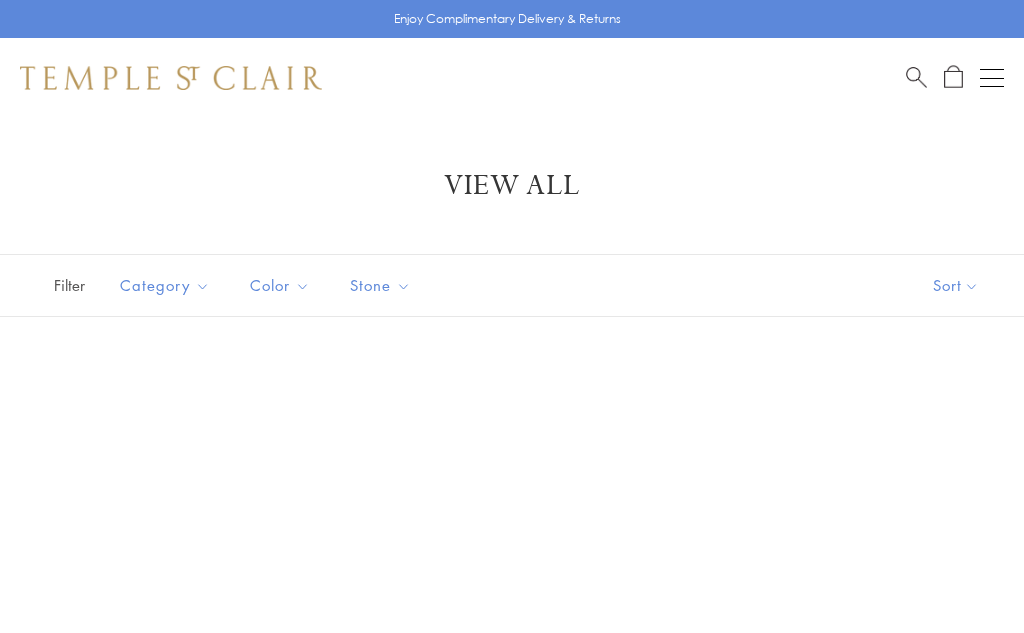 scroll, scrollTop: 0, scrollLeft: 0, axis: both 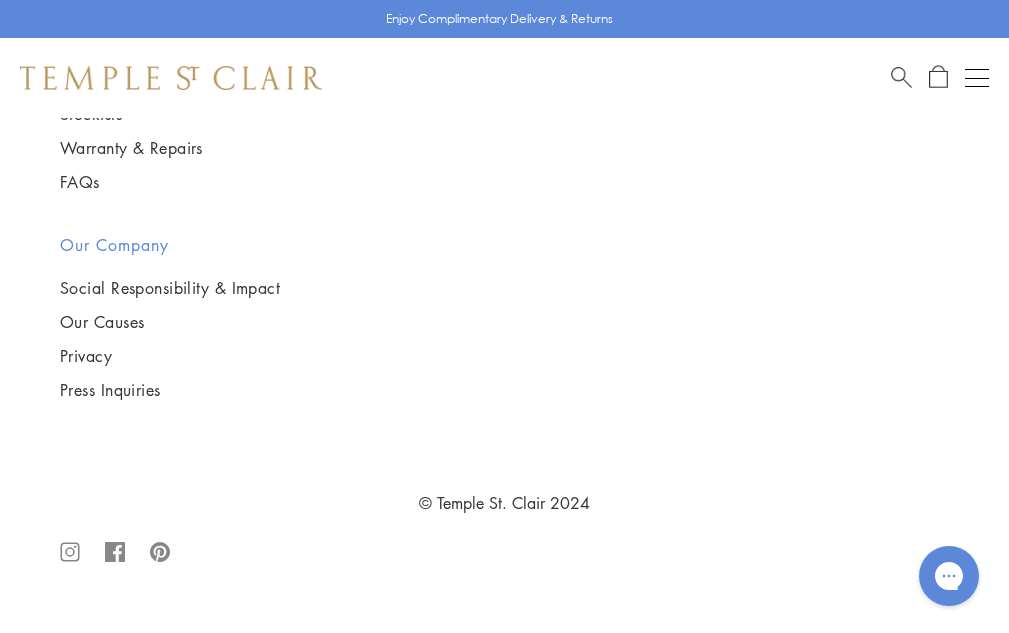 click at bounding box center (0, 0) 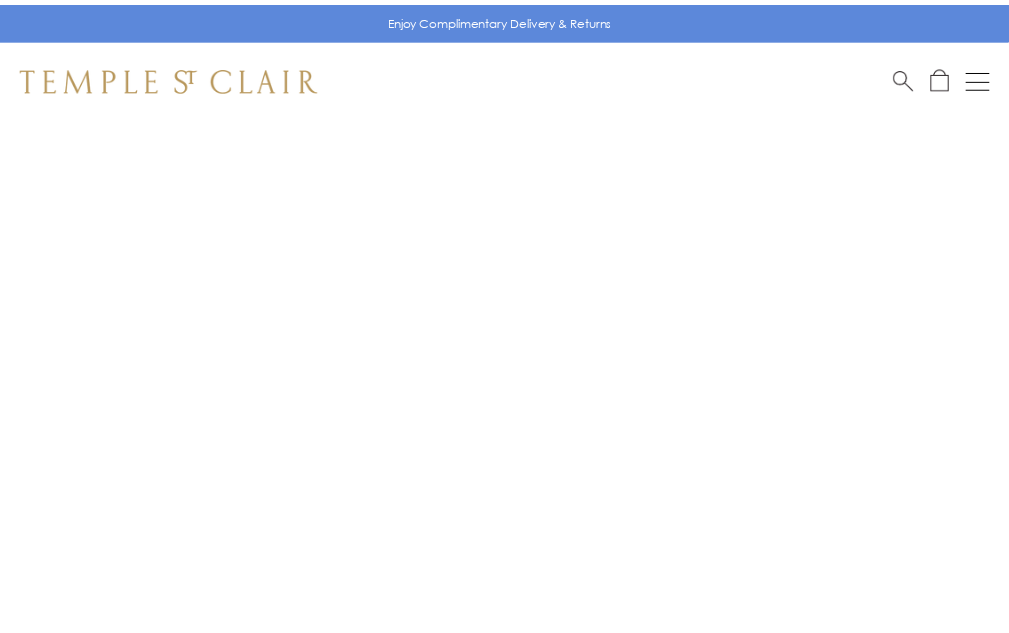 scroll, scrollTop: 0, scrollLeft: 0, axis: both 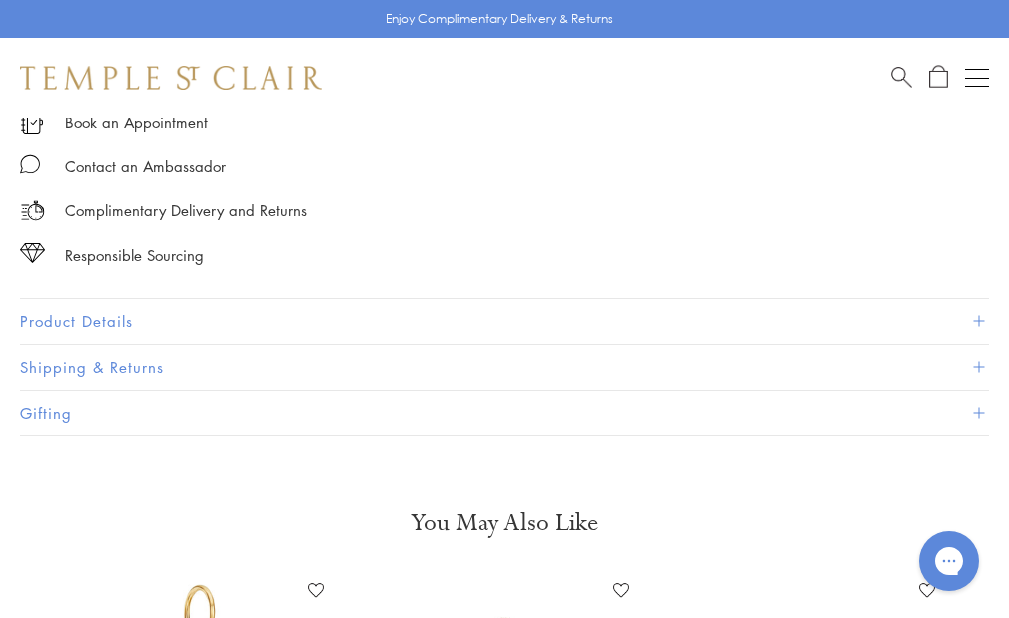 click on "Product Details" at bounding box center [504, 321] 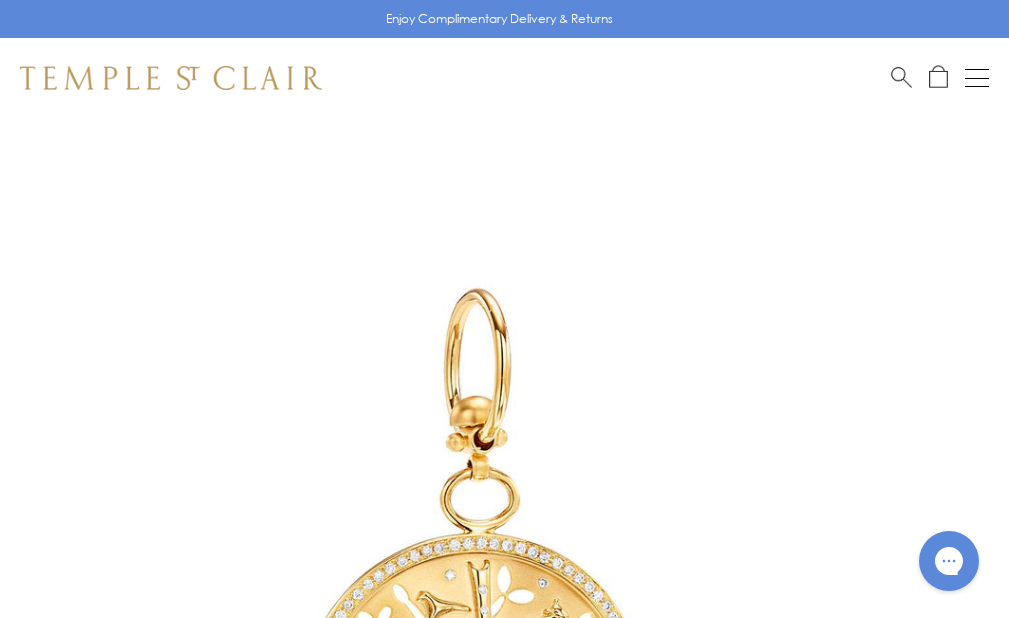 scroll, scrollTop: 0, scrollLeft: 0, axis: both 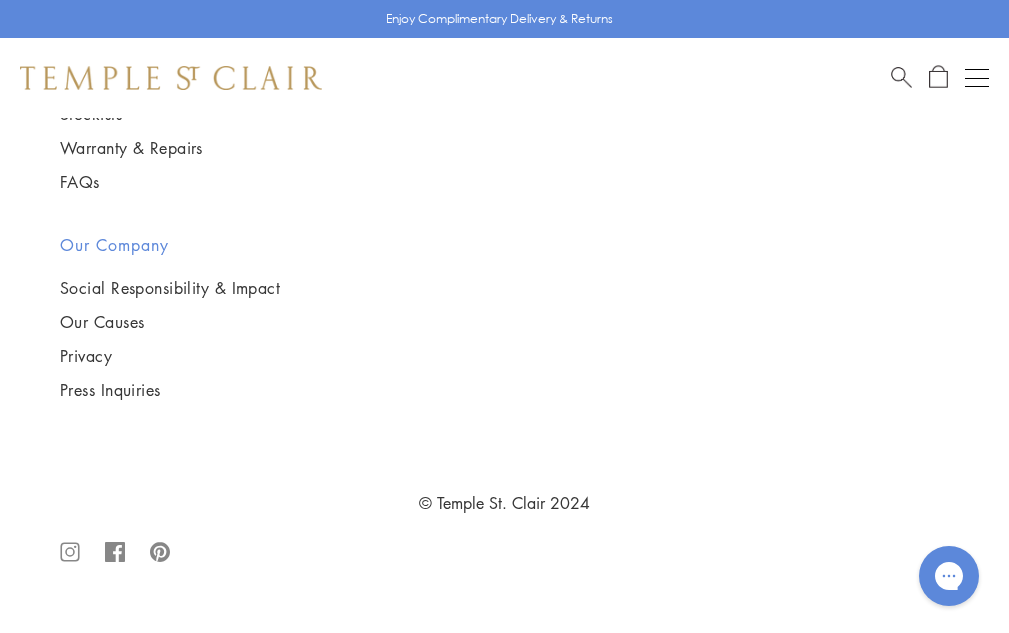 click at bounding box center (0, 0) 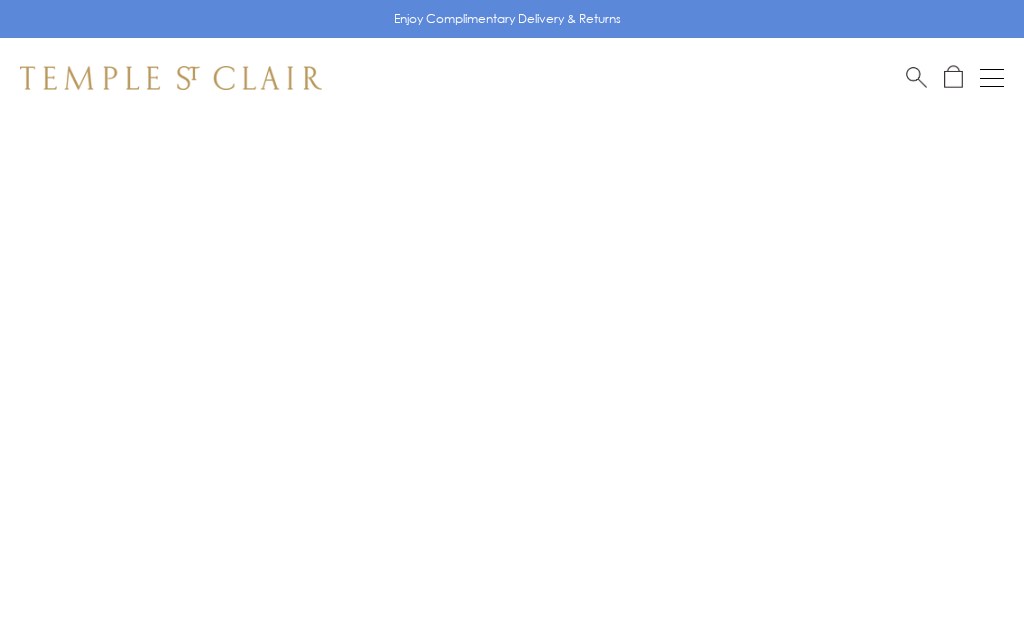 scroll, scrollTop: 0, scrollLeft: 0, axis: both 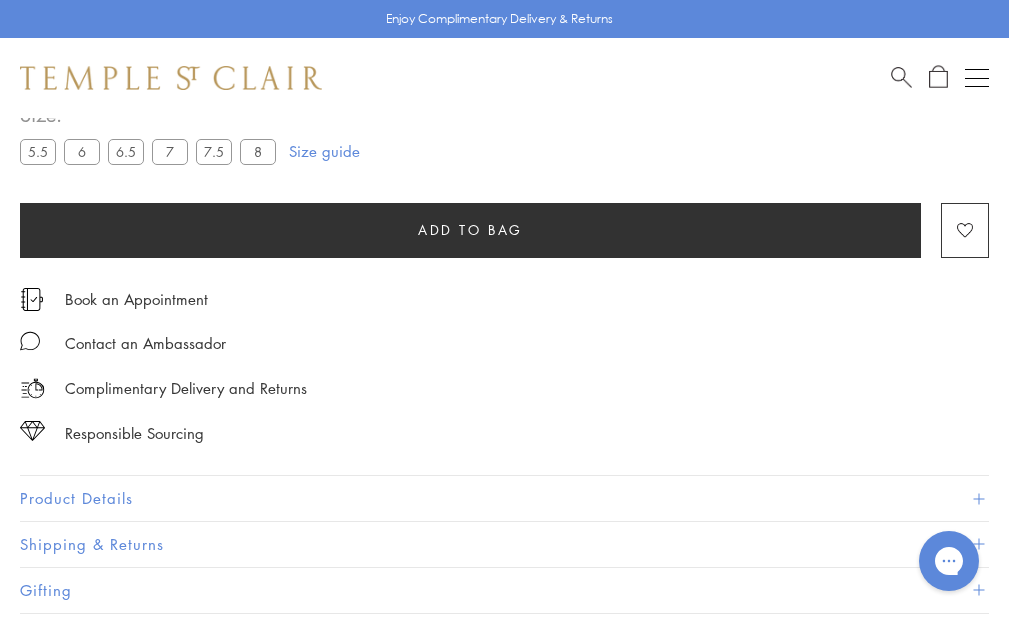 click on "Product Details" at bounding box center [504, 498] 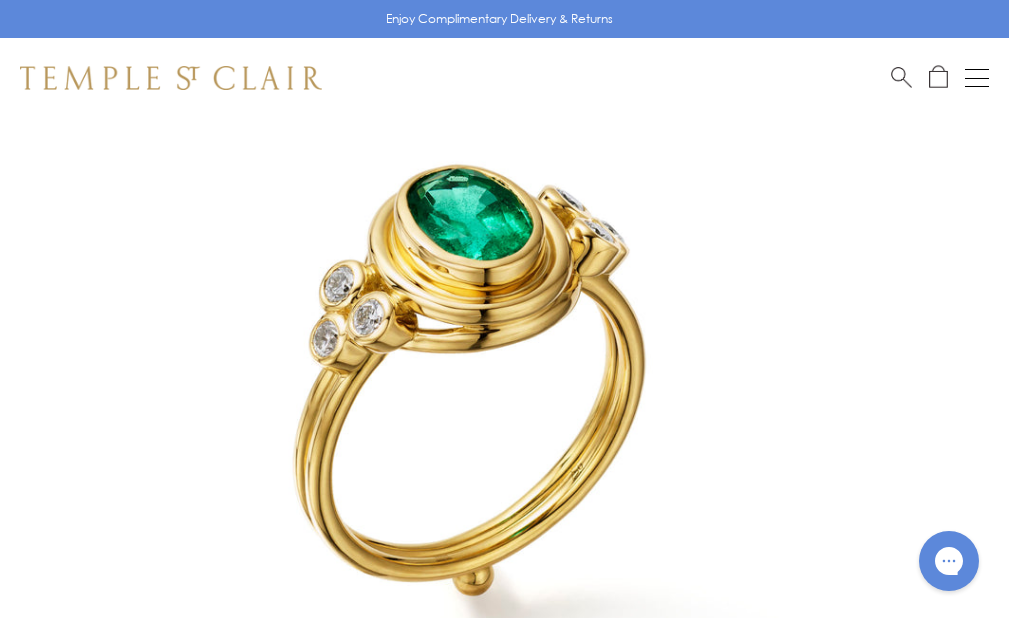 scroll, scrollTop: 18, scrollLeft: 0, axis: vertical 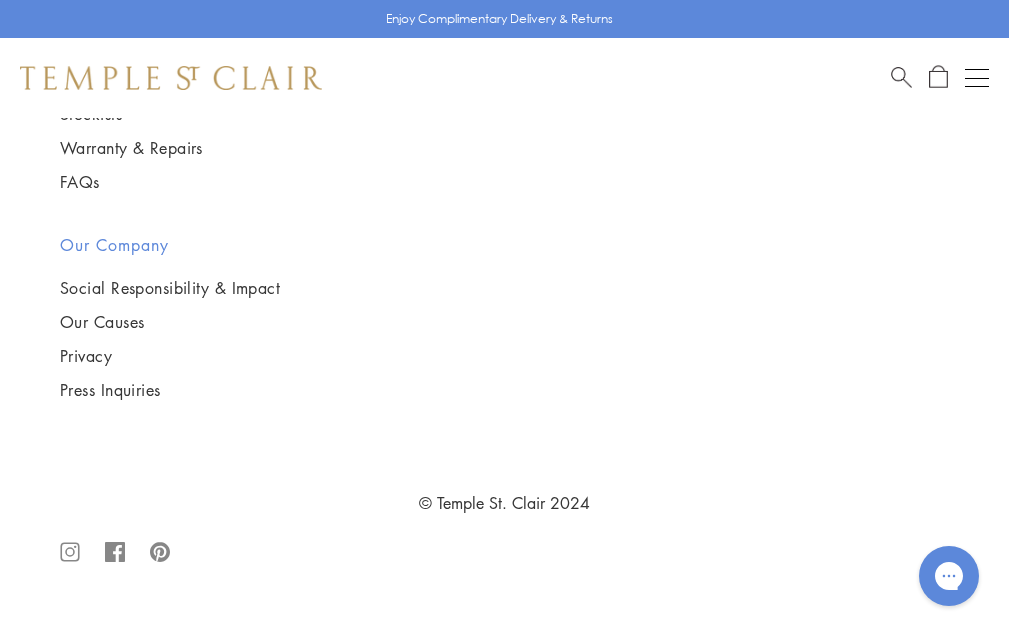 click on "7" at bounding box center [604, -506] 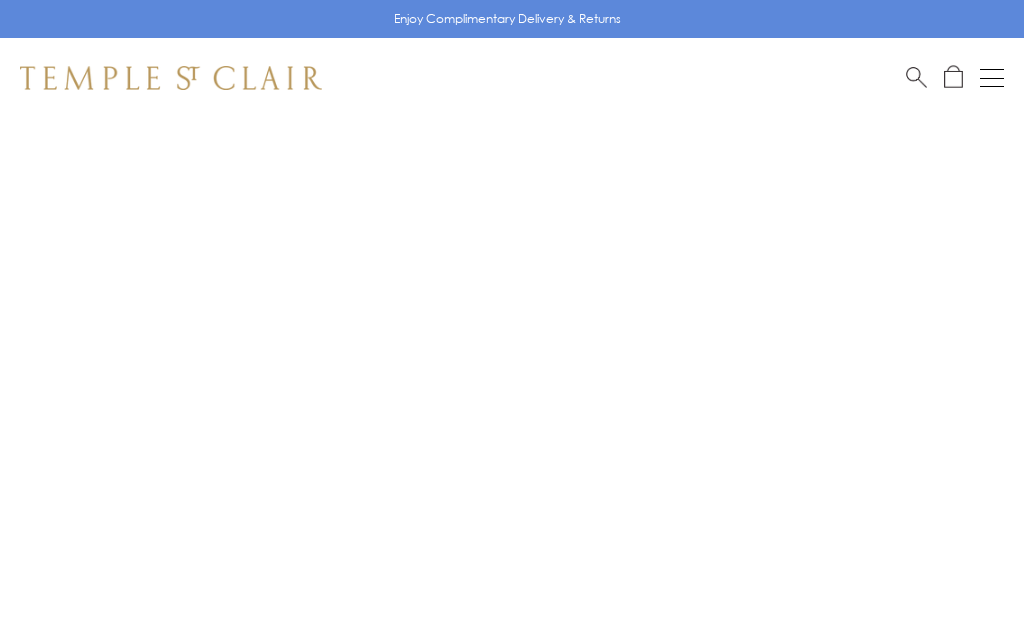 scroll, scrollTop: 0, scrollLeft: 0, axis: both 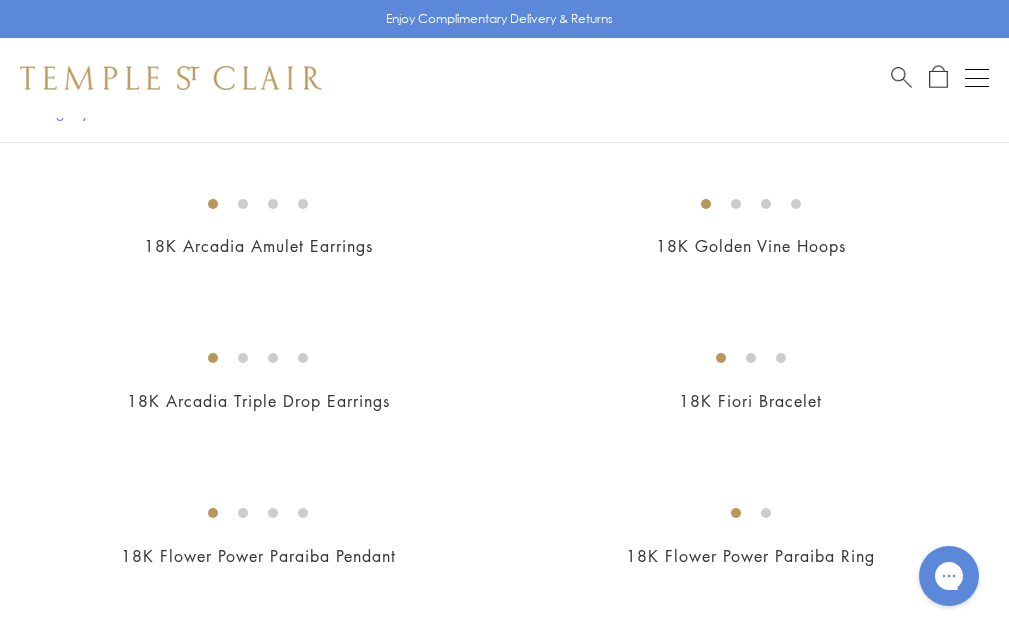 click at bounding box center [0, 0] 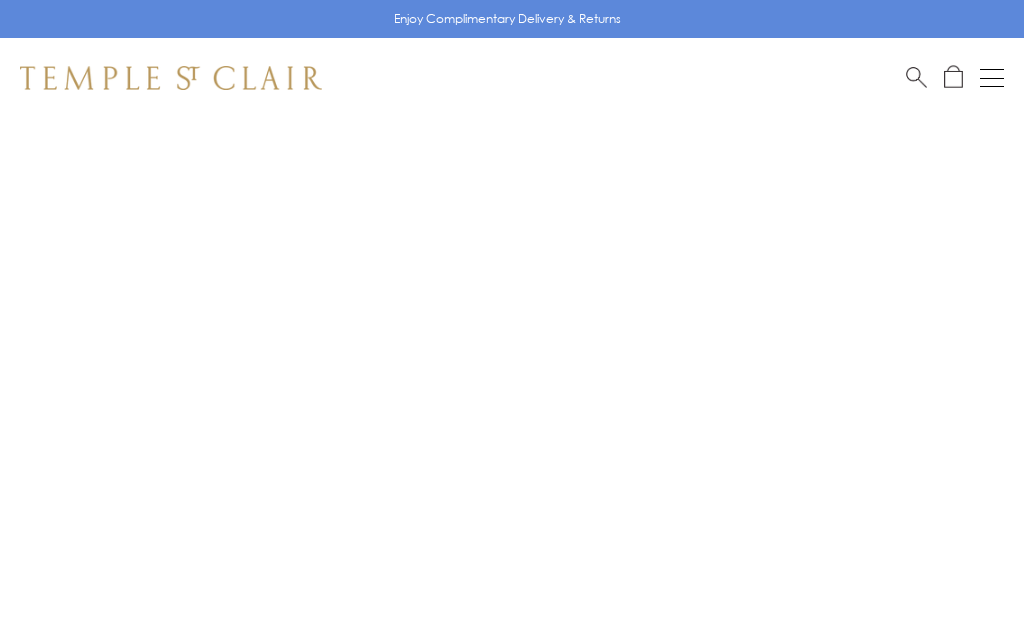 scroll, scrollTop: 0, scrollLeft: 0, axis: both 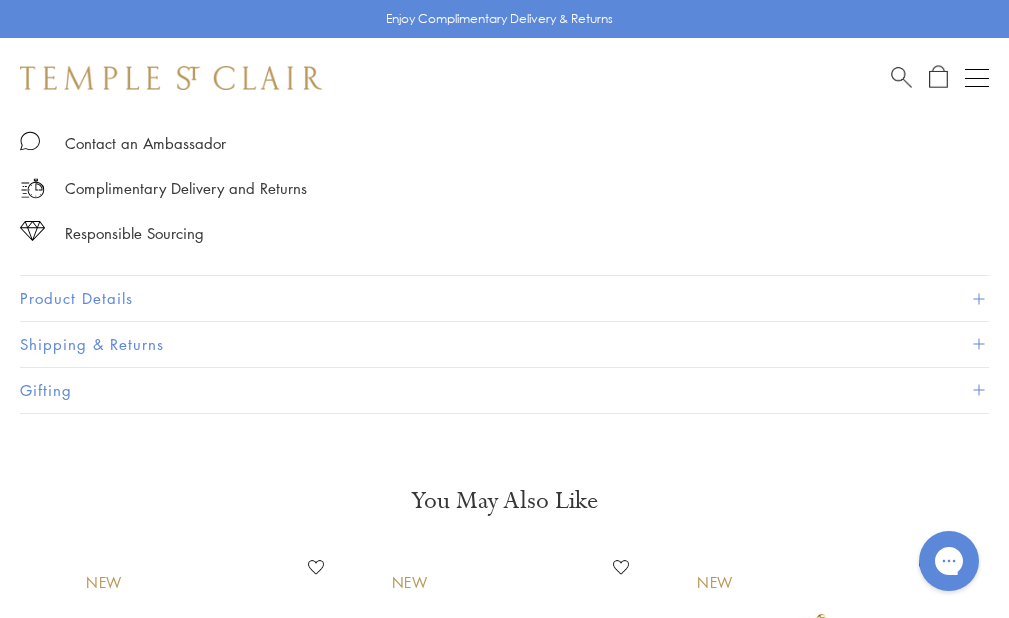 click on "Product Details" at bounding box center (504, 298) 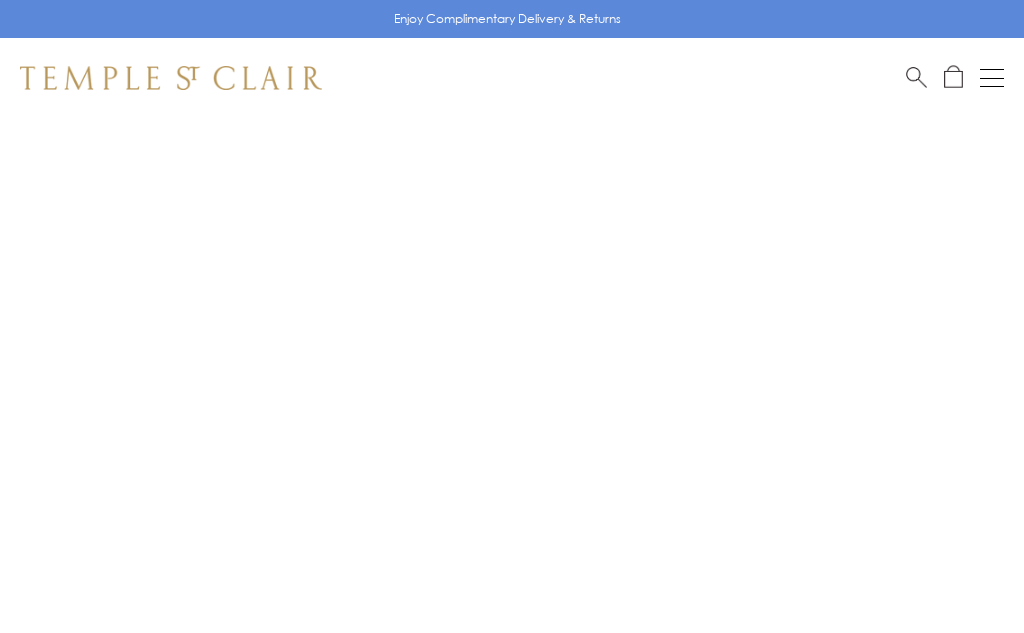 scroll, scrollTop: 0, scrollLeft: 0, axis: both 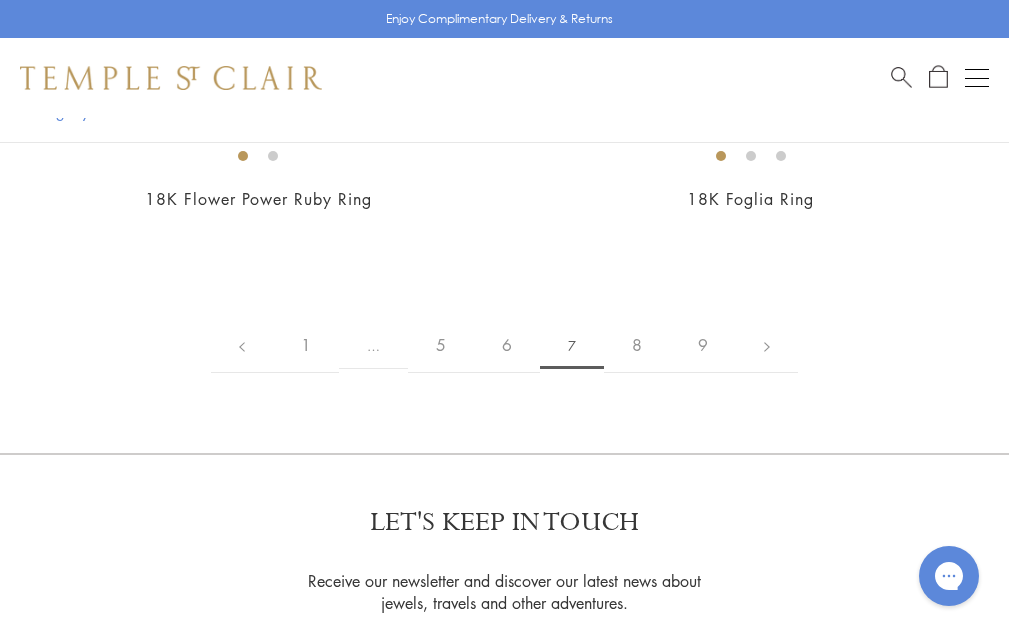 click at bounding box center (0, 0) 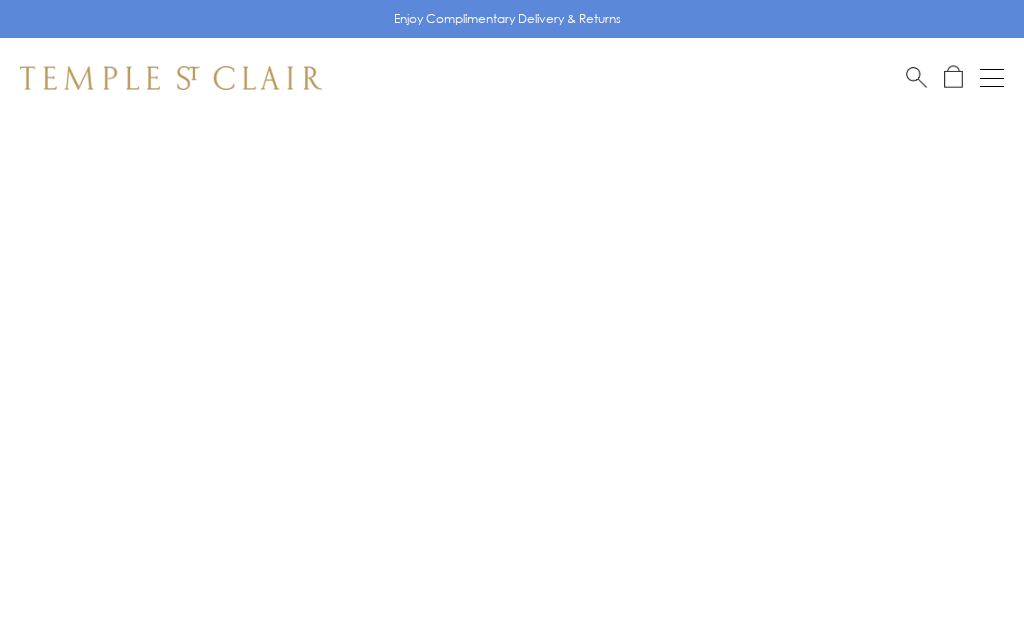 scroll, scrollTop: 0, scrollLeft: 0, axis: both 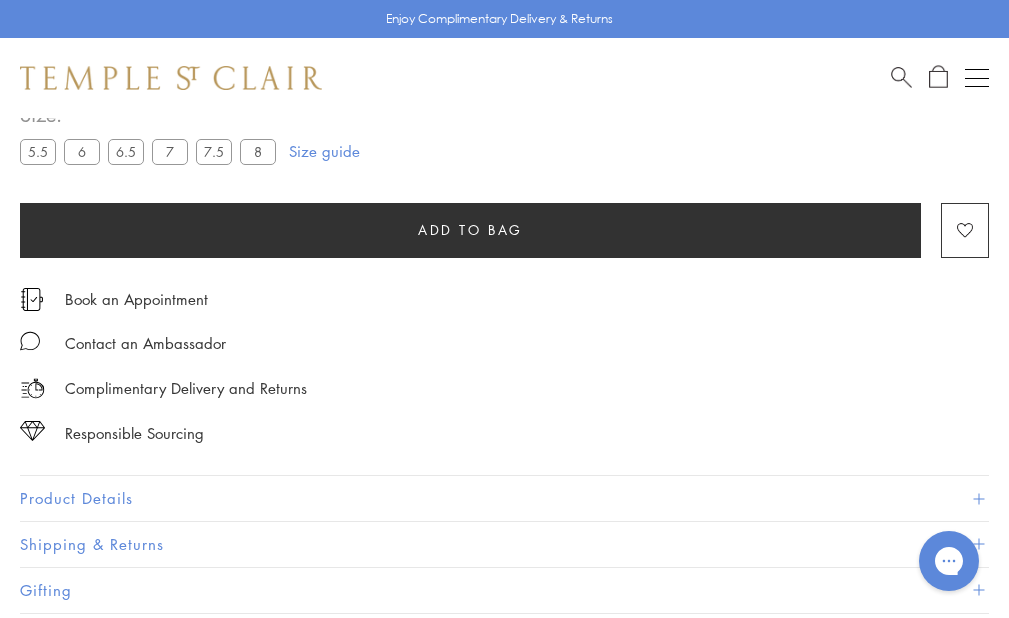 click on "Product Details" at bounding box center (504, 498) 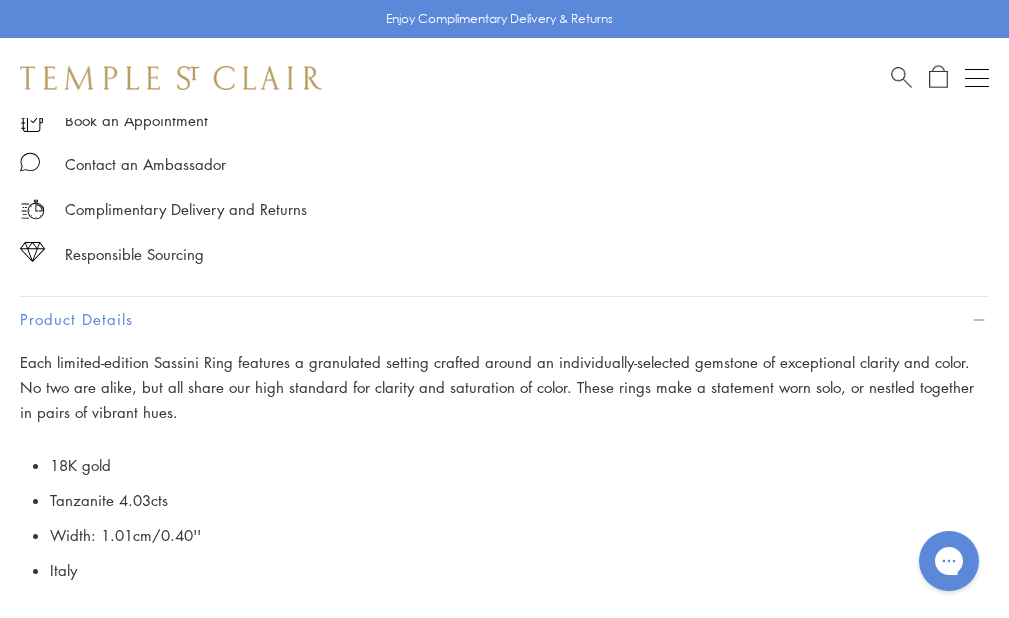 scroll, scrollTop: 1318, scrollLeft: 0, axis: vertical 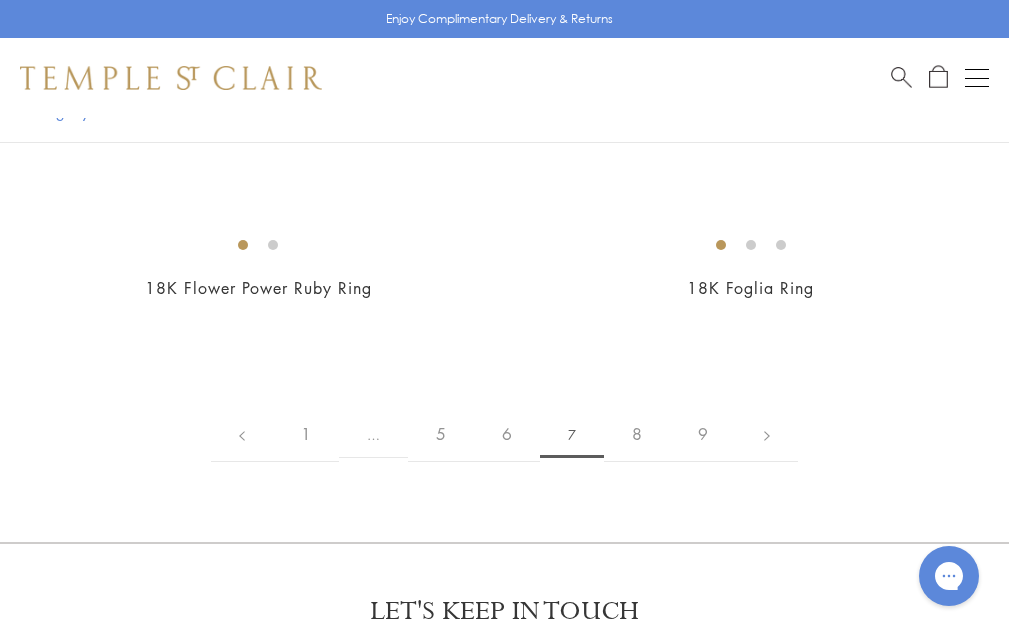 click at bounding box center [0, 0] 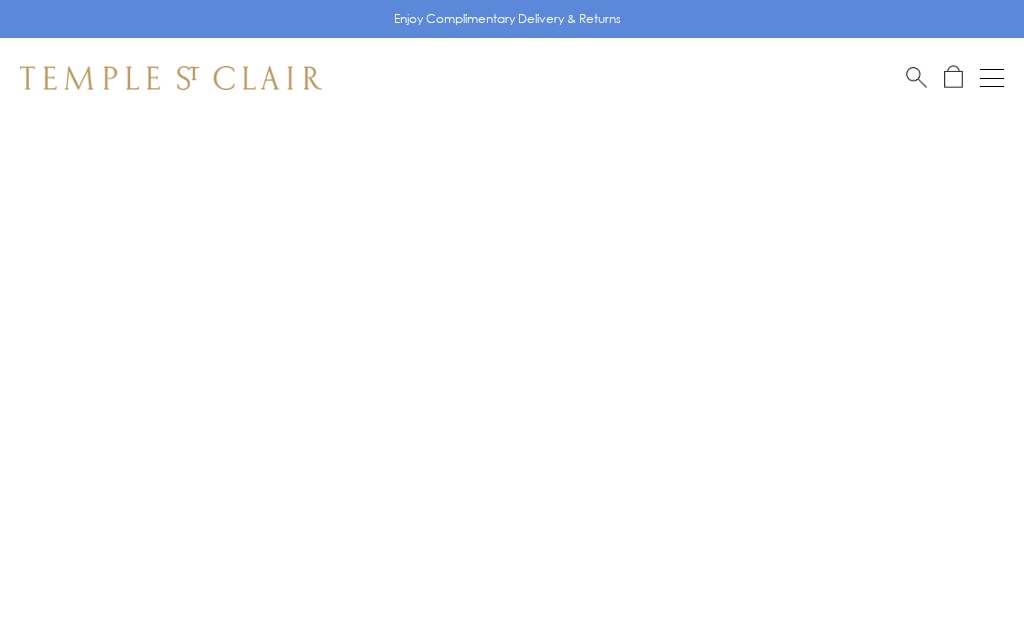 scroll, scrollTop: 0, scrollLeft: 0, axis: both 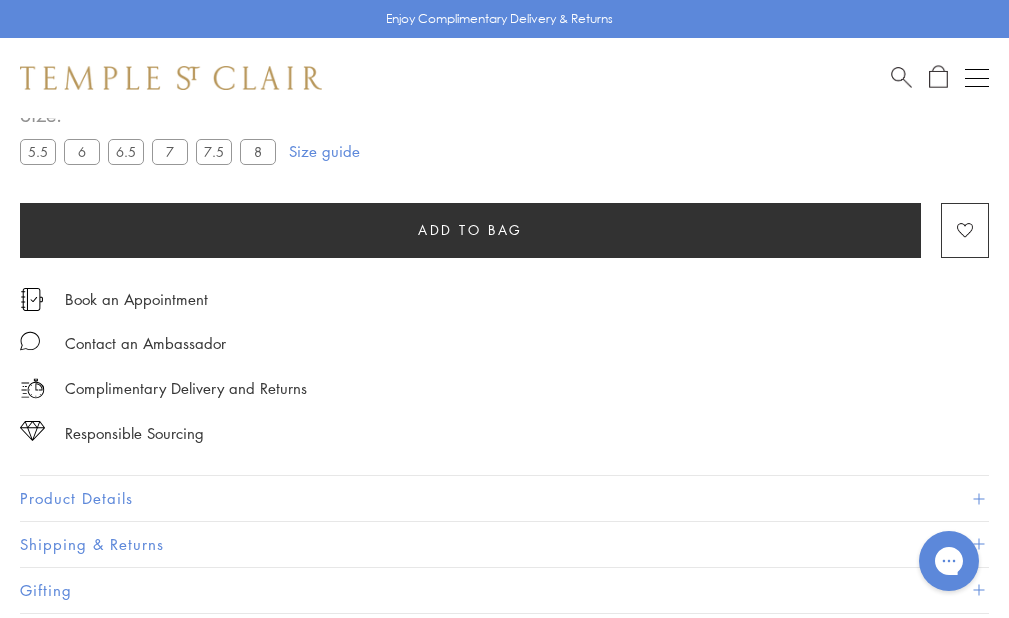click on "Product Details" at bounding box center (504, 498) 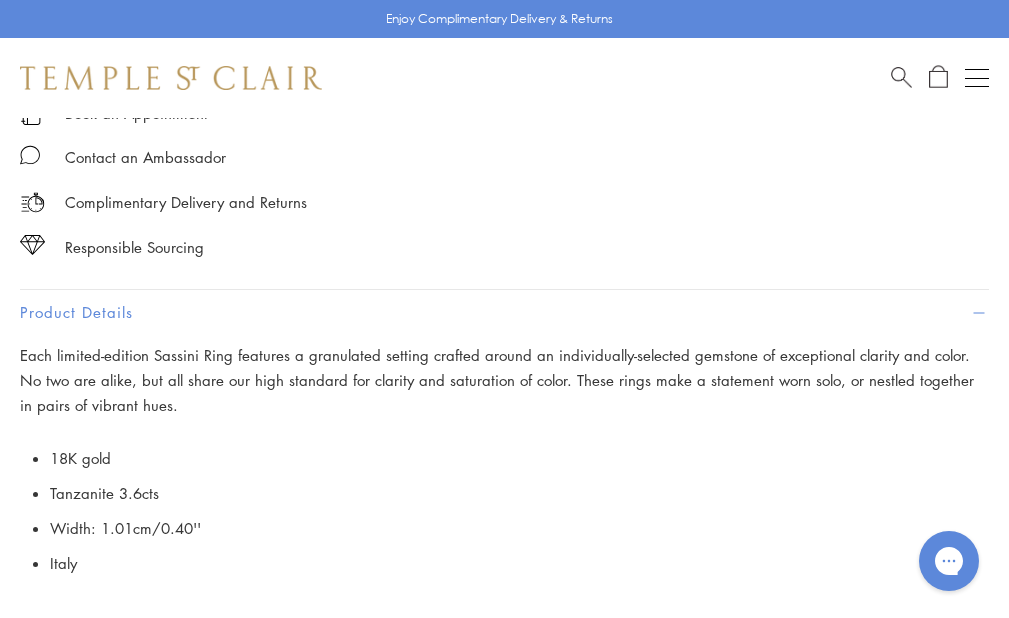 scroll, scrollTop: 1318, scrollLeft: 0, axis: vertical 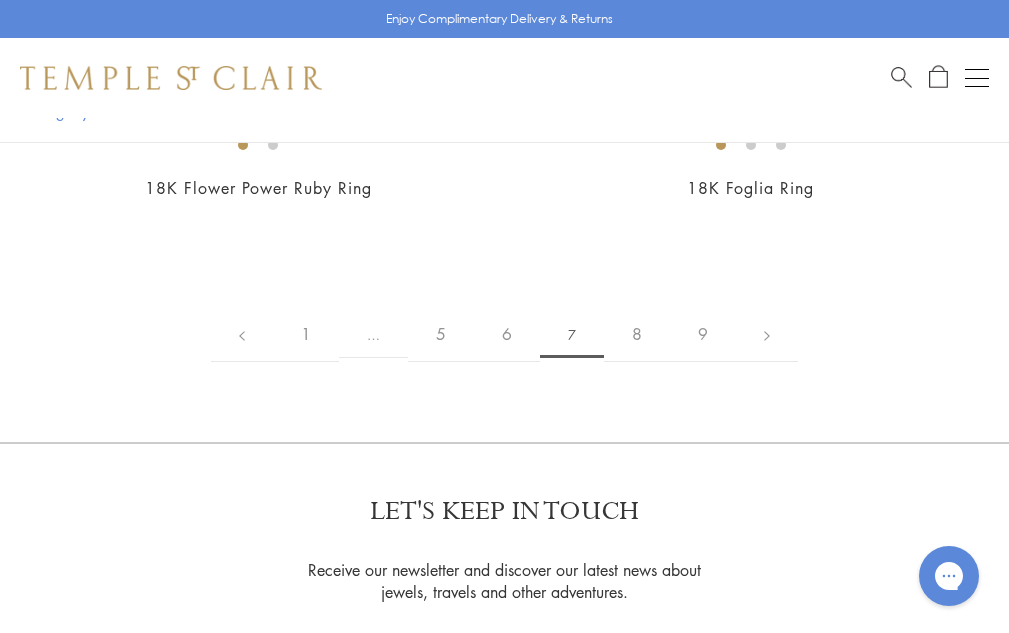 click at bounding box center [0, 0] 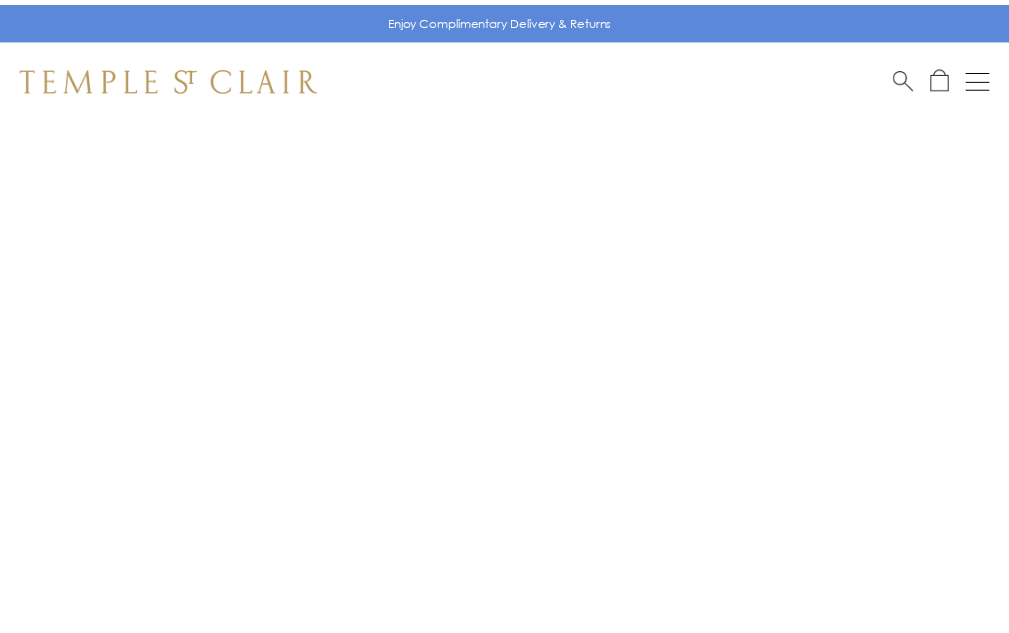 scroll, scrollTop: 0, scrollLeft: 0, axis: both 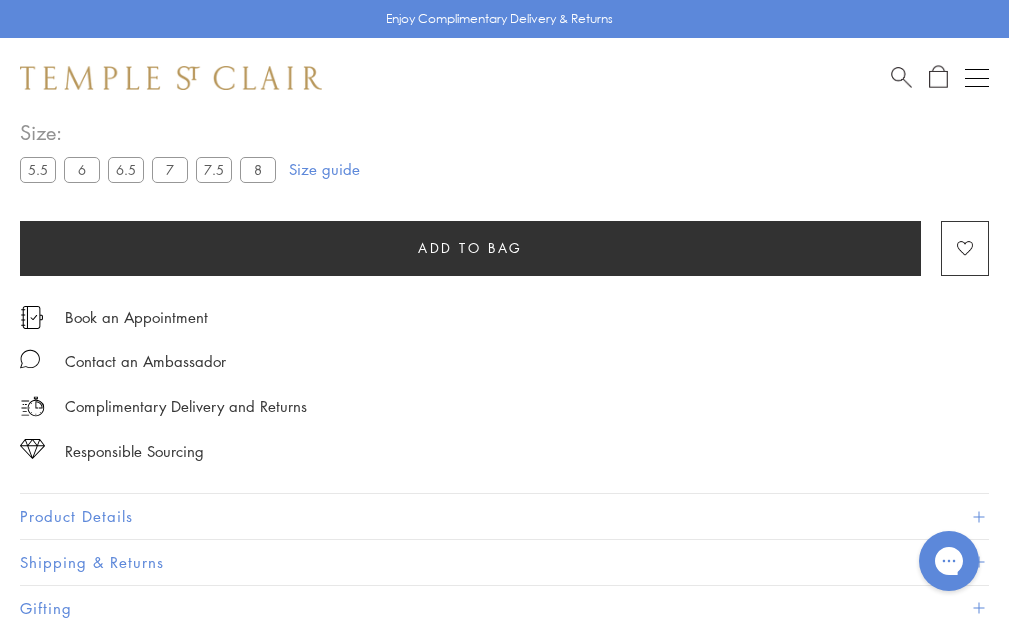 click on "Product Details" at bounding box center [504, 516] 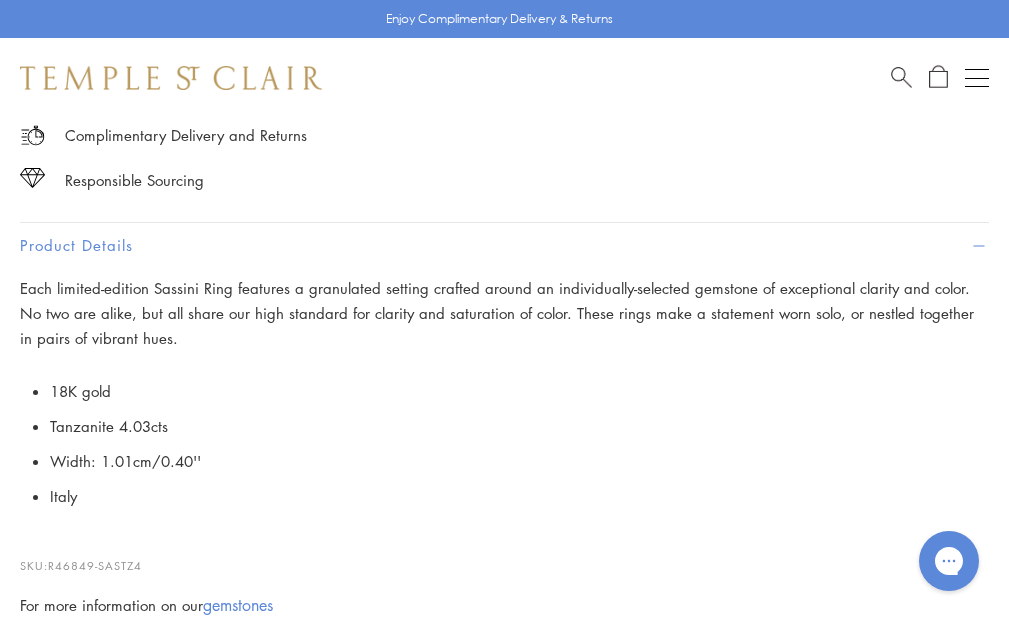 scroll, scrollTop: 1400, scrollLeft: 0, axis: vertical 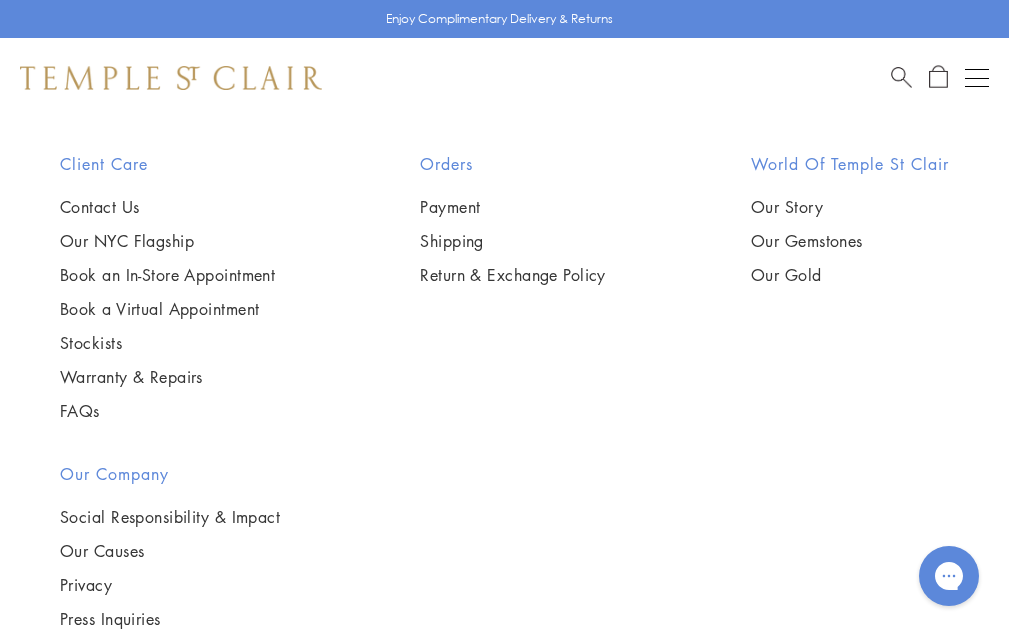 click at bounding box center [0, 0] 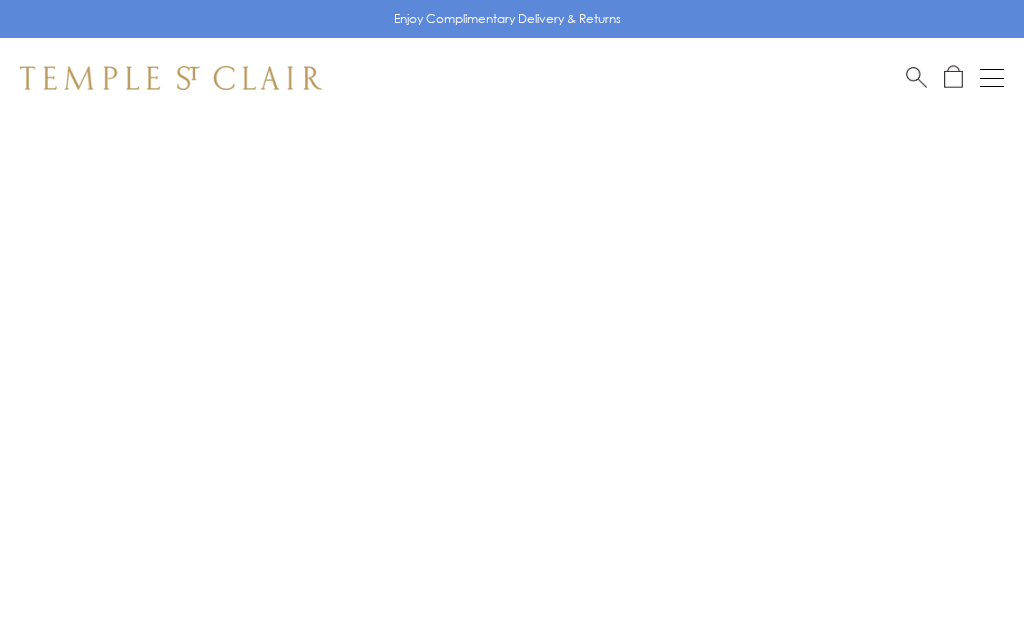 scroll, scrollTop: 0, scrollLeft: 0, axis: both 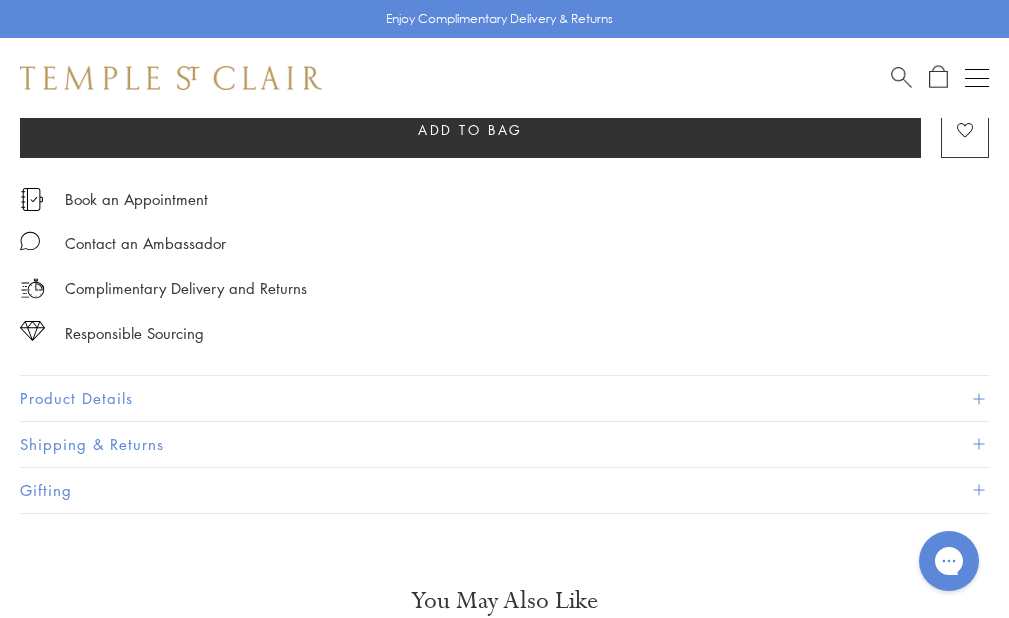 click on "Product Details" at bounding box center (504, 398) 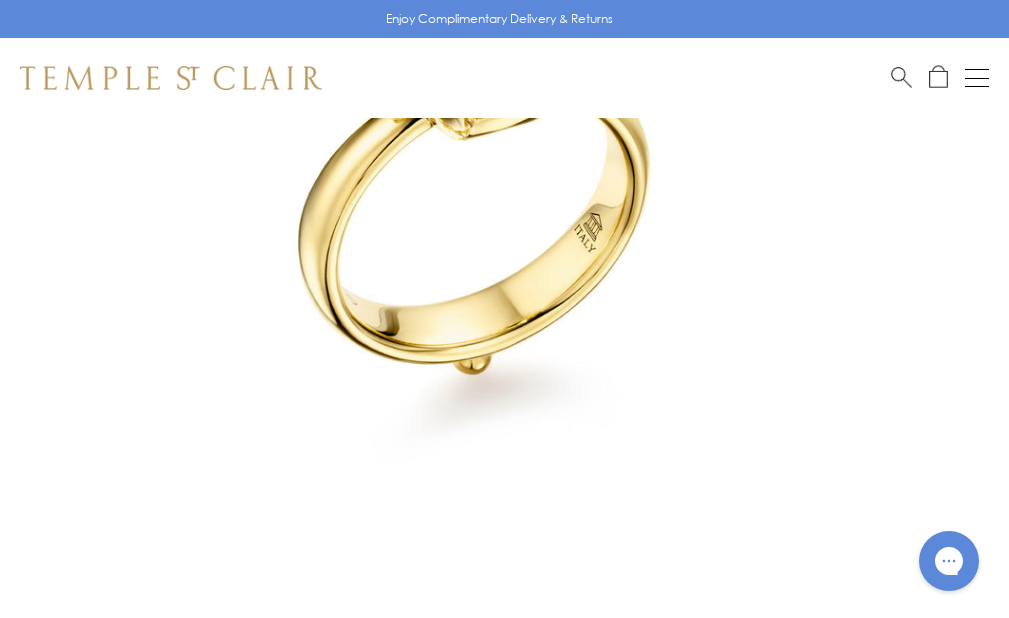 scroll, scrollTop: 118, scrollLeft: 0, axis: vertical 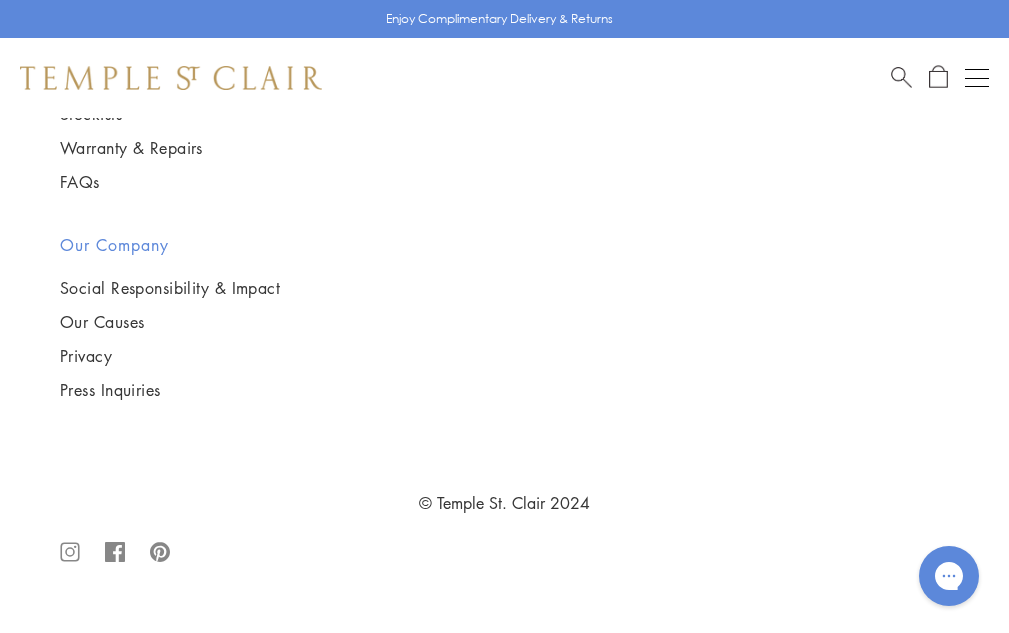 click at bounding box center (0, 0) 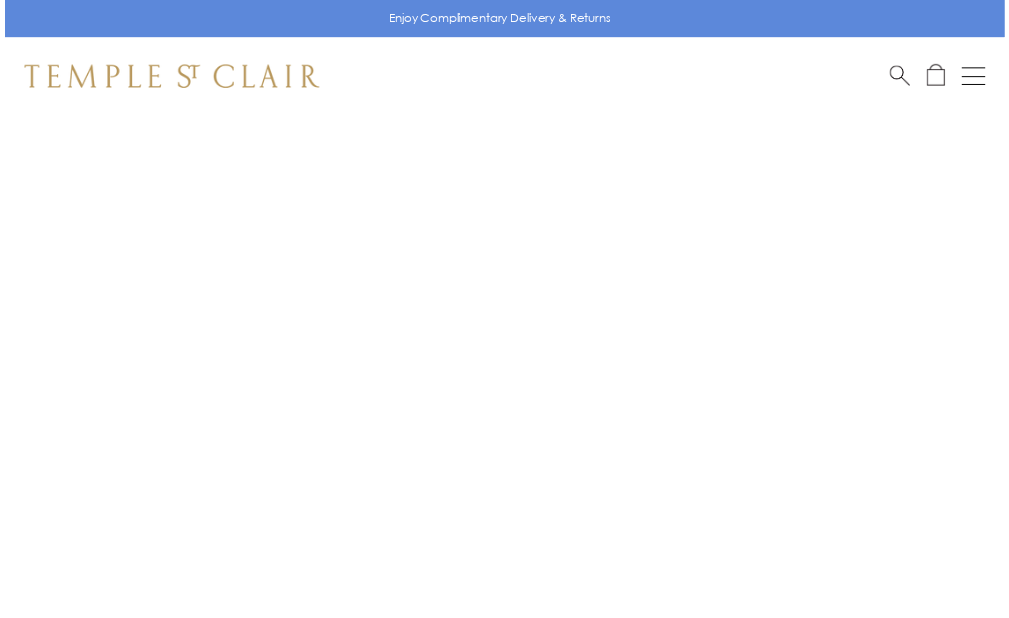 scroll, scrollTop: 0, scrollLeft: 0, axis: both 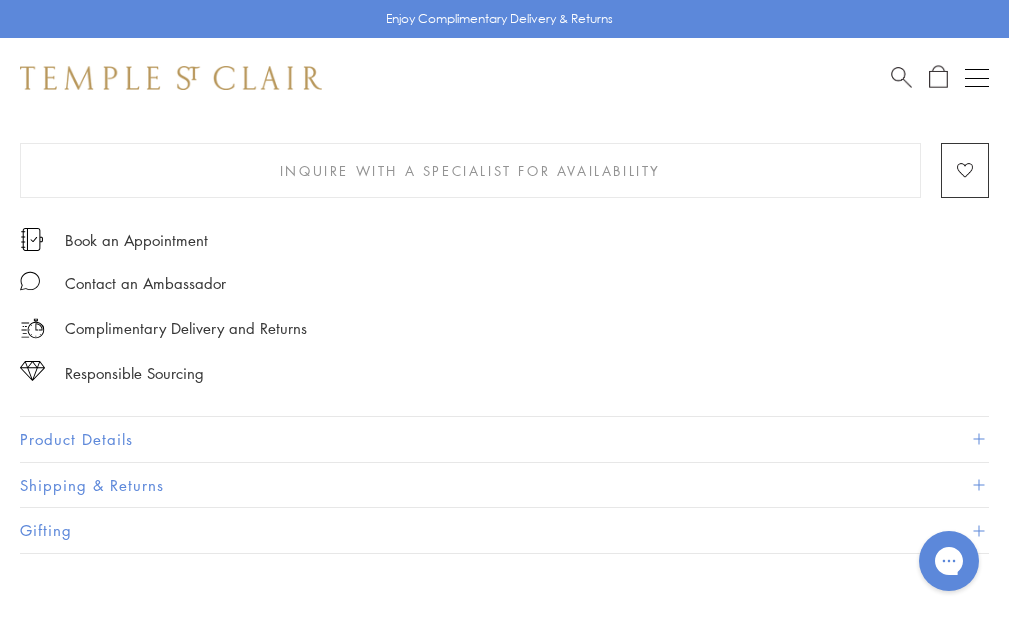 click on "Product Details" at bounding box center [504, 439] 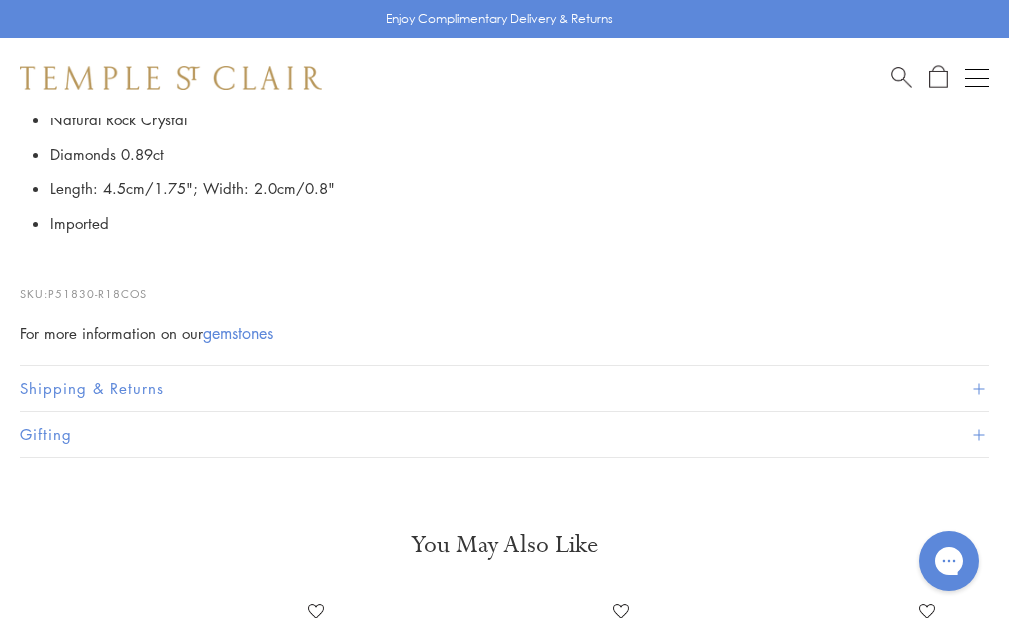 scroll, scrollTop: 1785, scrollLeft: 0, axis: vertical 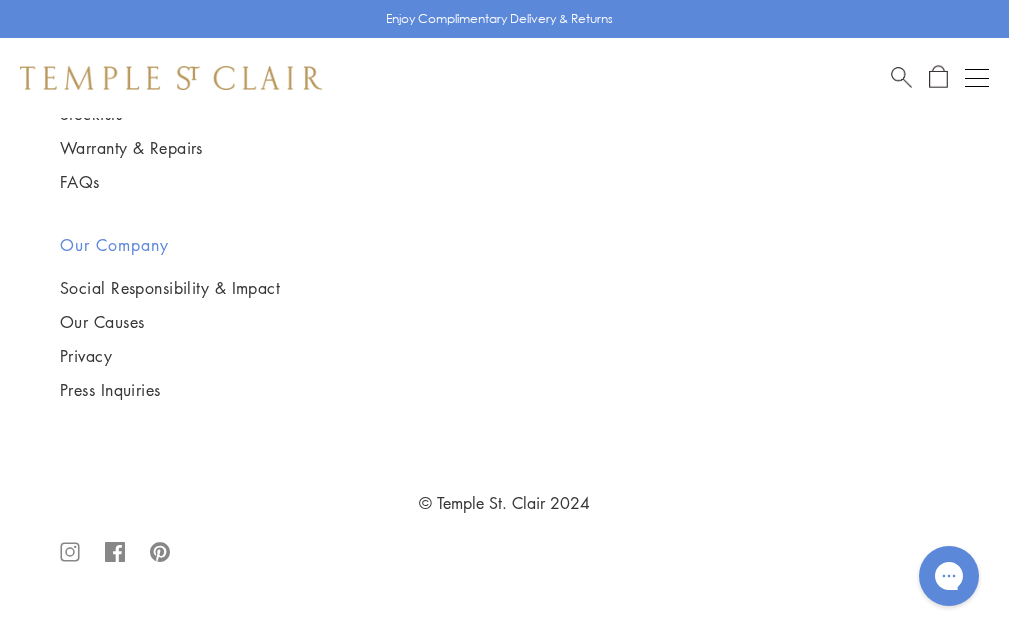 click at bounding box center [0, 0] 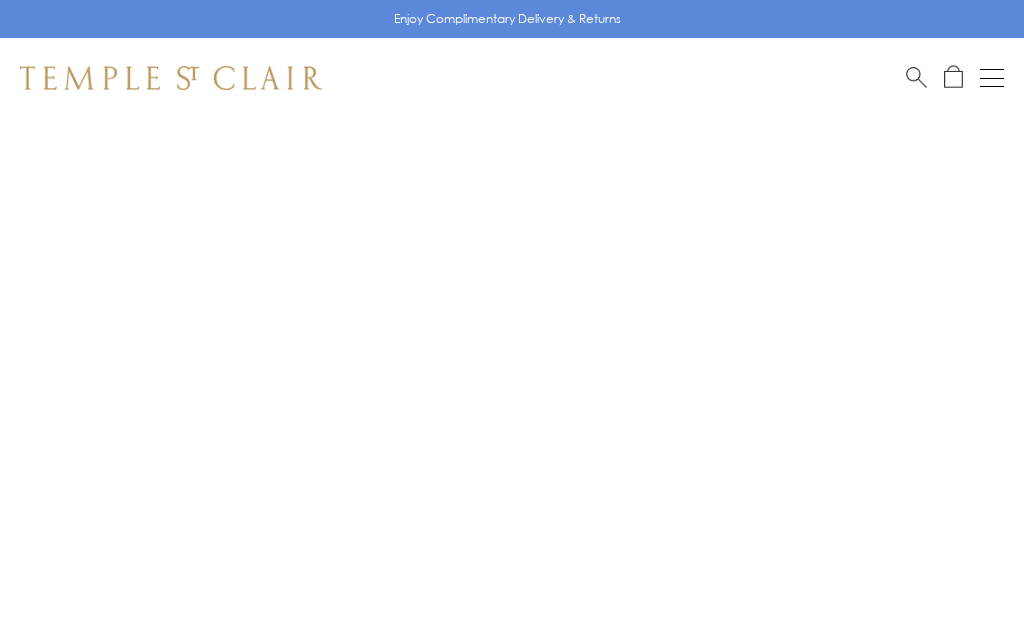 scroll, scrollTop: 0, scrollLeft: 0, axis: both 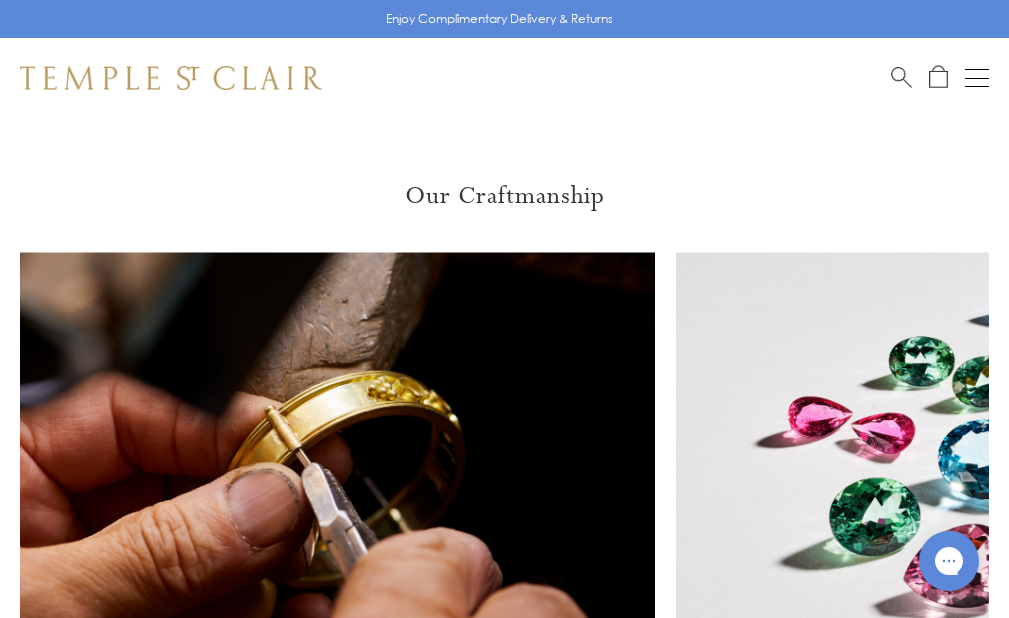 click on "Product Details" at bounding box center [504, -489] 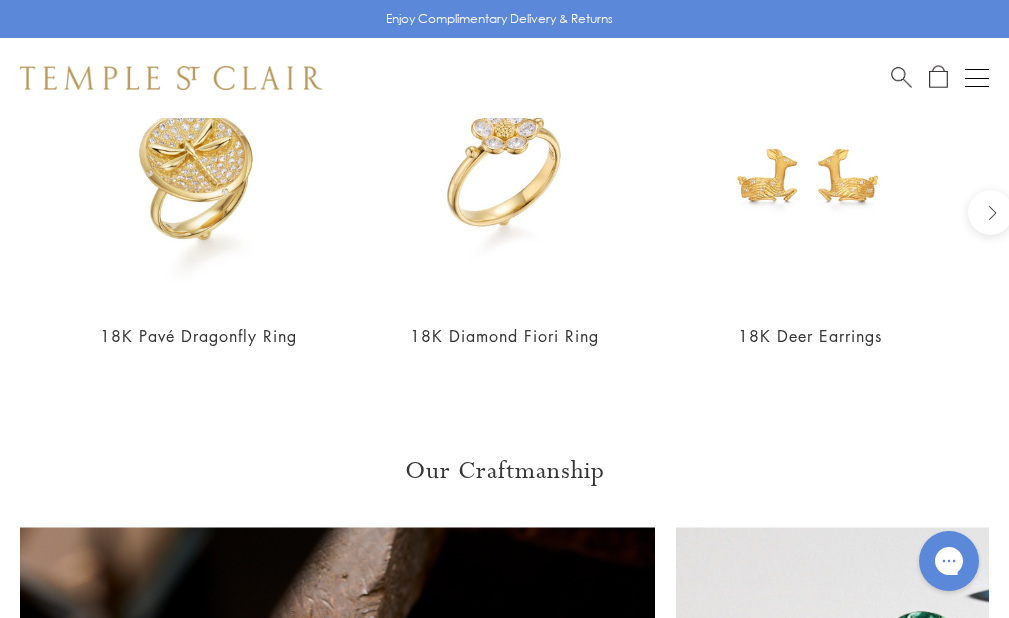 scroll, scrollTop: 2170, scrollLeft: 0, axis: vertical 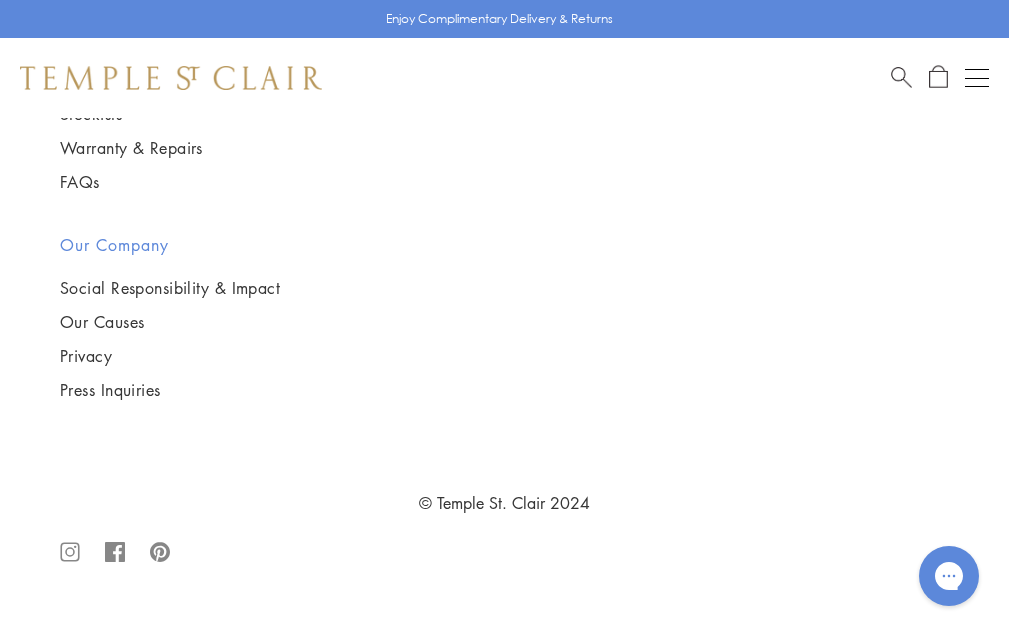 click on "8" at bounding box center (637, -506) 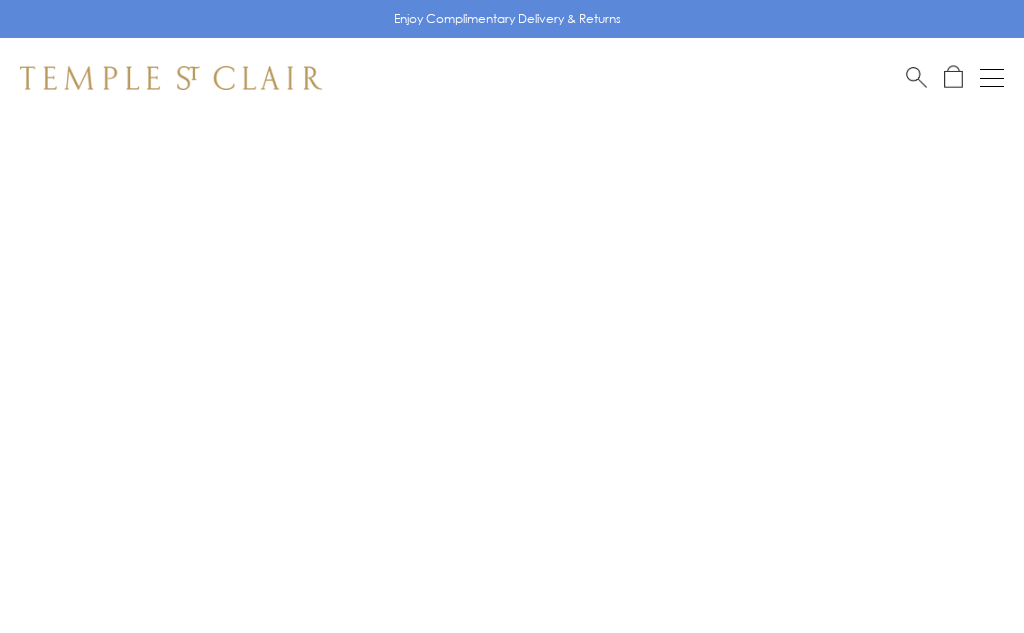 scroll, scrollTop: 0, scrollLeft: 0, axis: both 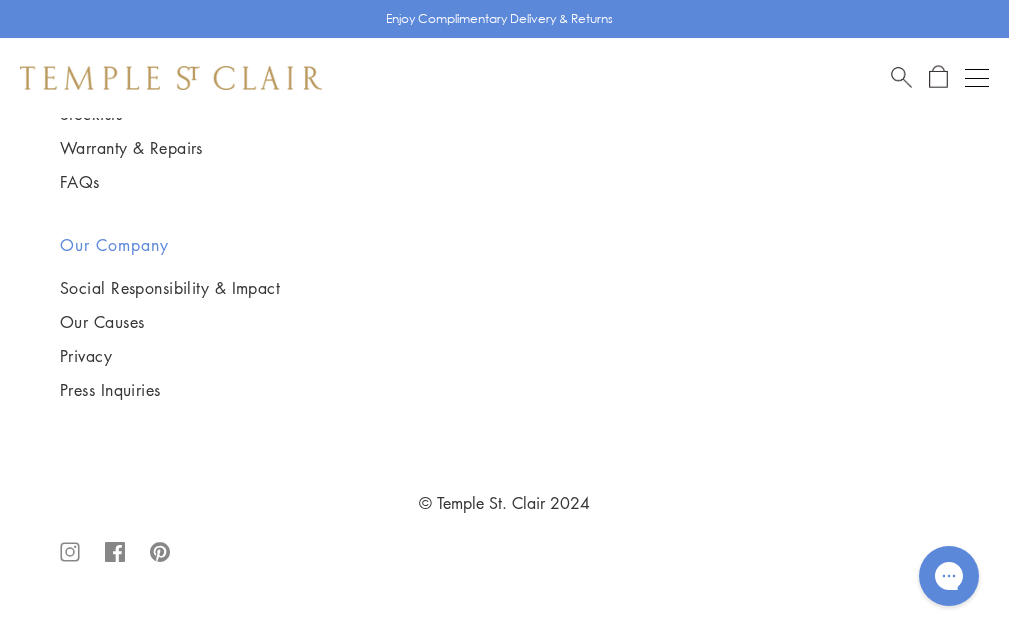 click at bounding box center [0, 0] 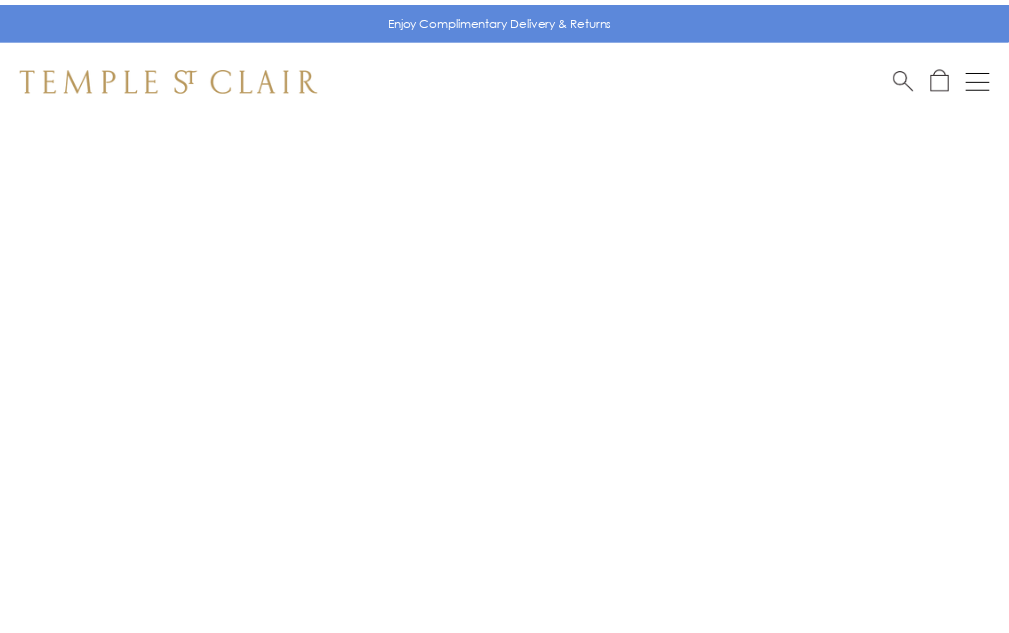 scroll, scrollTop: 0, scrollLeft: 0, axis: both 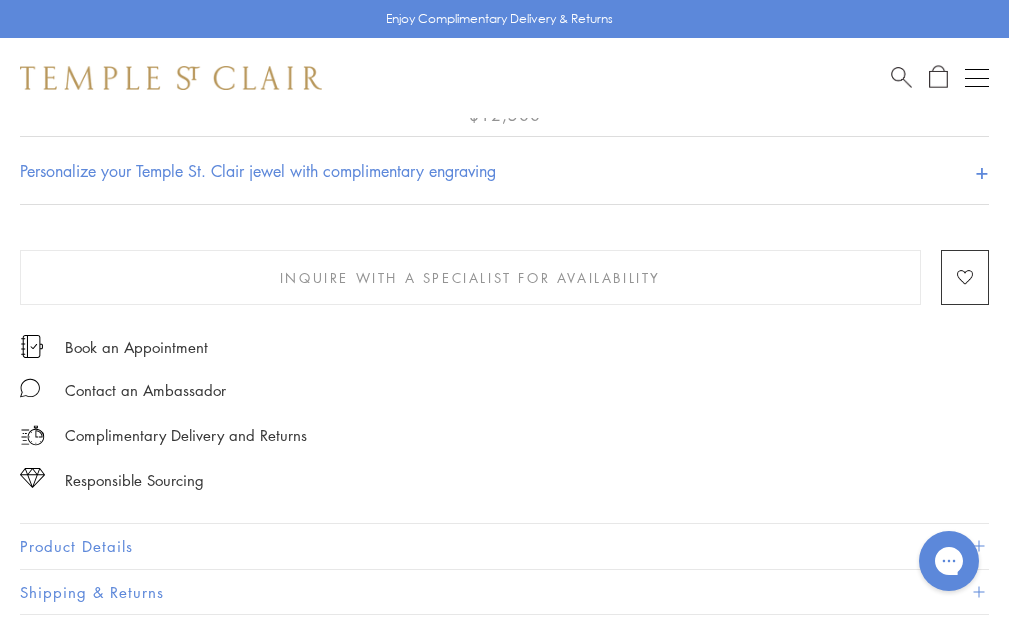 click on "Product Details" at bounding box center [504, 546] 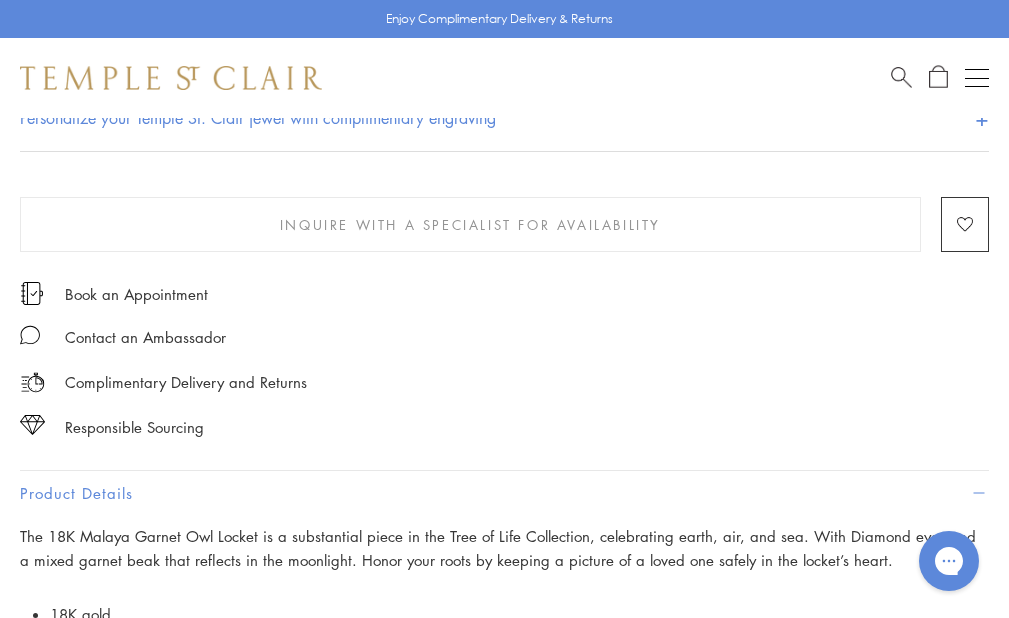 scroll, scrollTop: 1200, scrollLeft: 0, axis: vertical 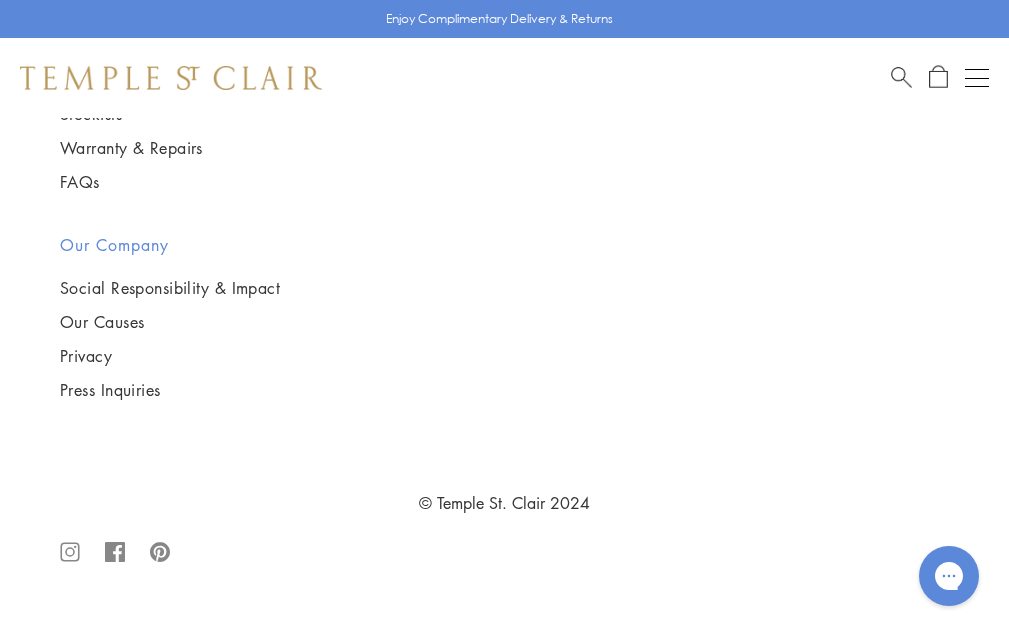 click on "9" at bounding box center [670, -506] 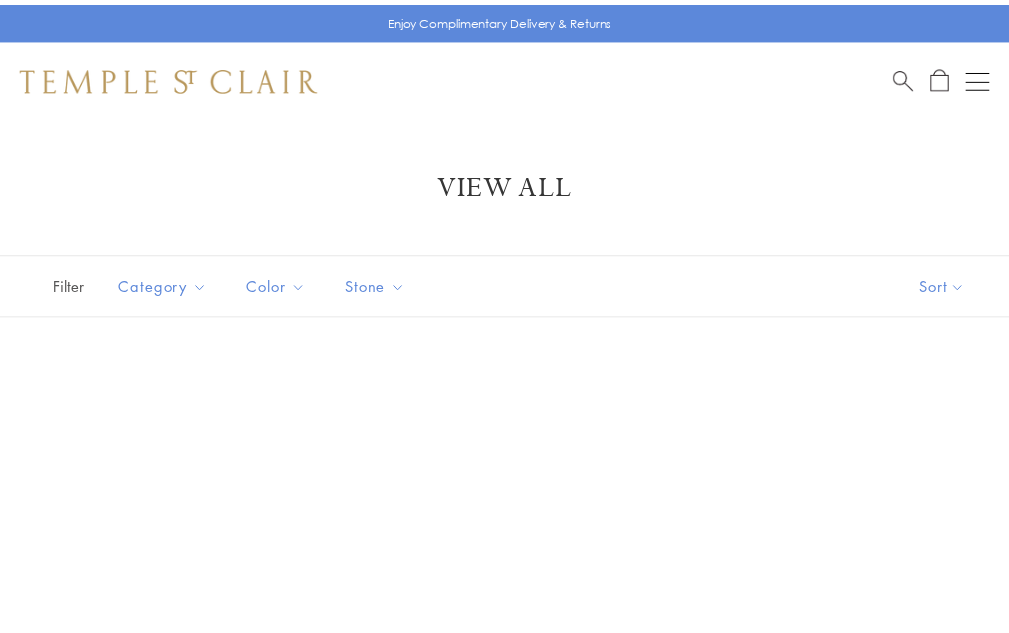 scroll, scrollTop: 0, scrollLeft: 0, axis: both 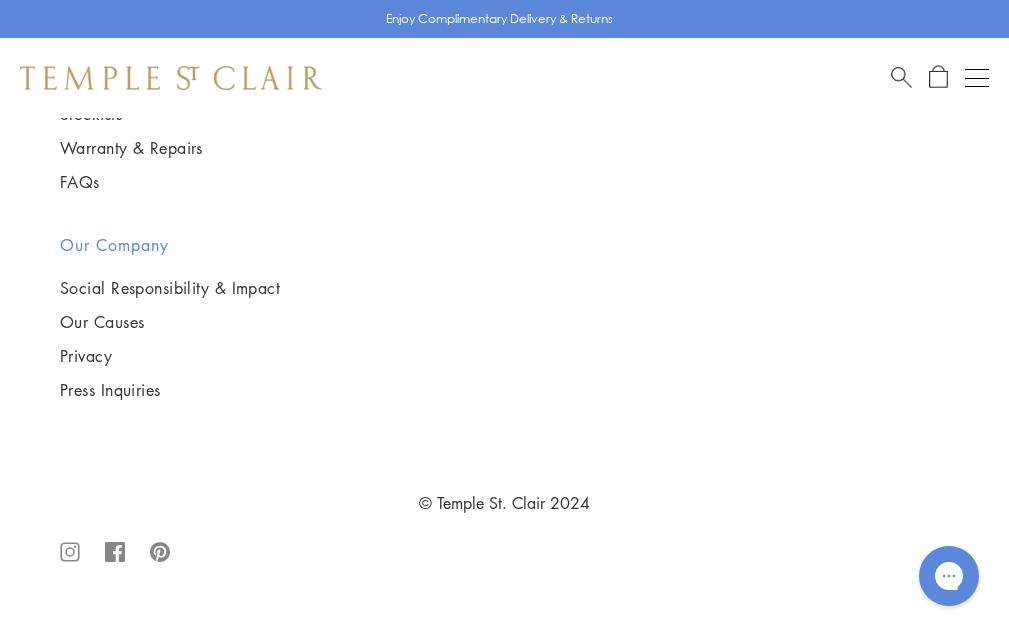 click at bounding box center [901, 75] 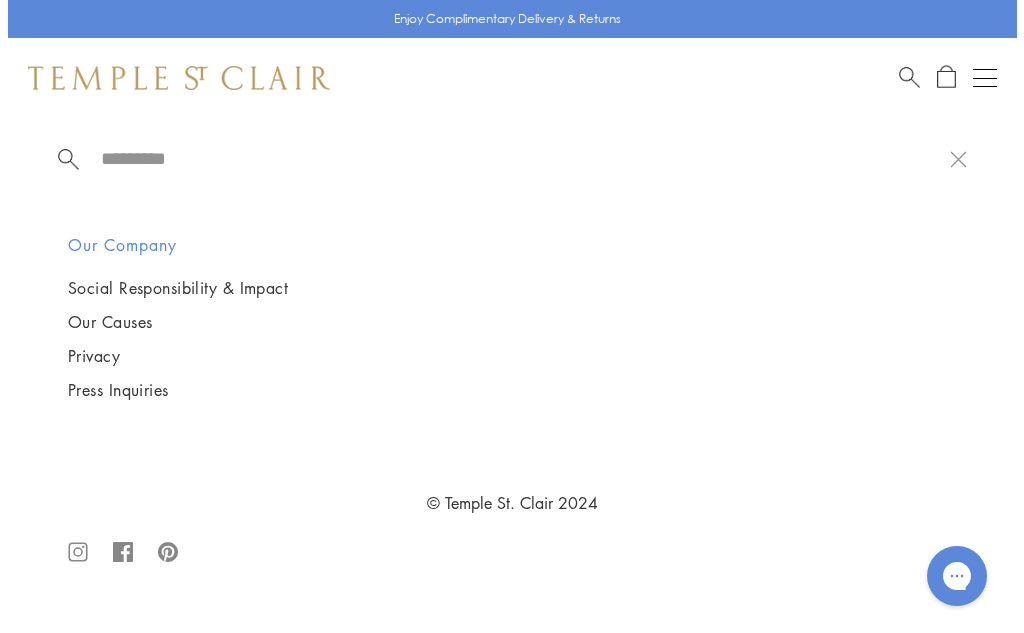 scroll, scrollTop: 3845, scrollLeft: 0, axis: vertical 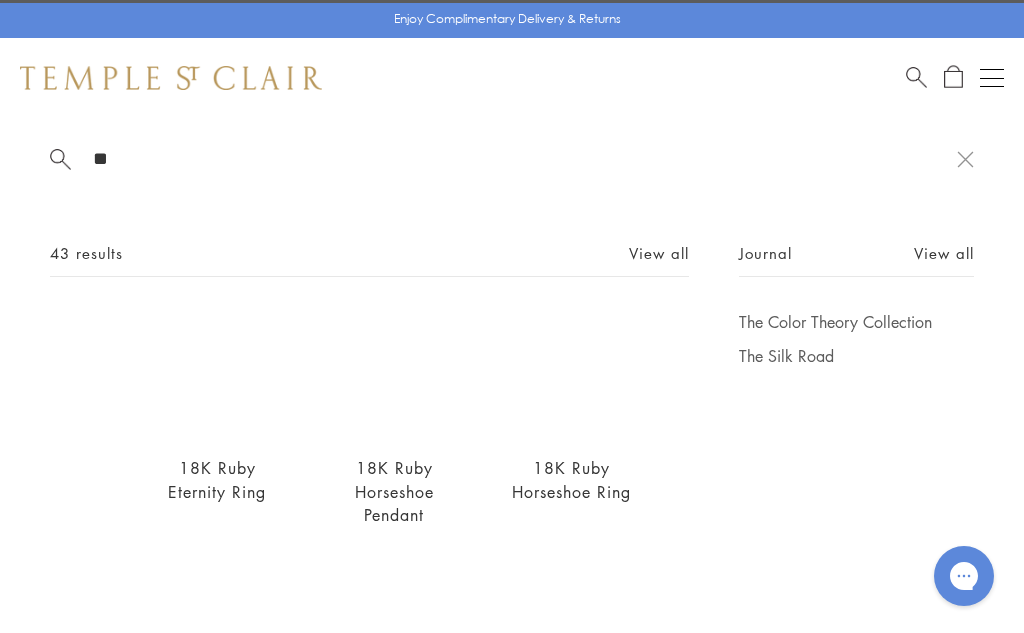 type on "*" 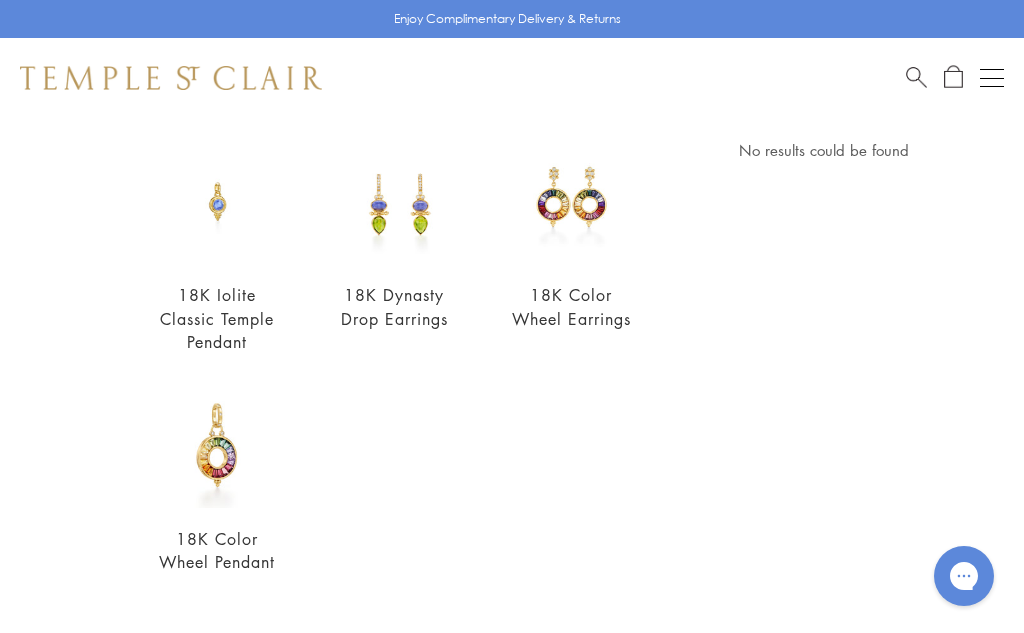 scroll, scrollTop: 0, scrollLeft: 0, axis: both 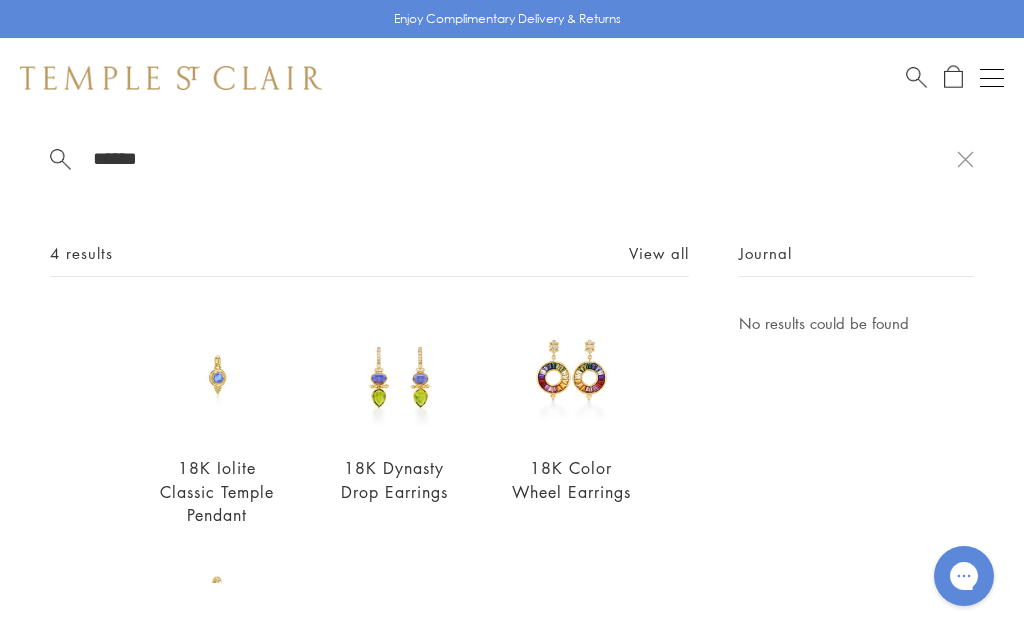 drag, startPoint x: 170, startPoint y: 150, endPoint x: 0, endPoint y: 108, distance: 175.11139 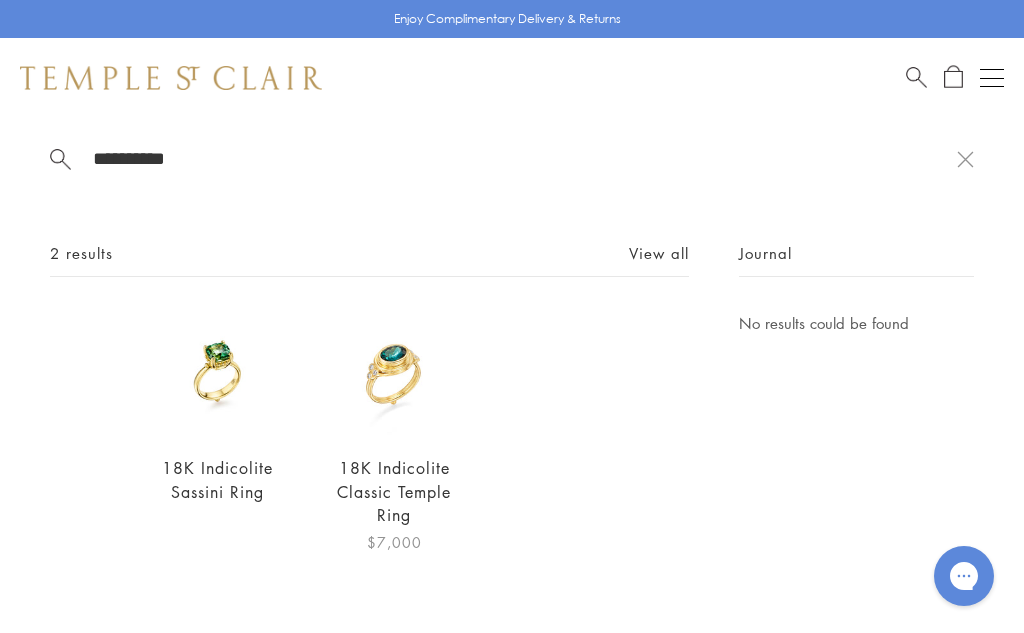 type on "**********" 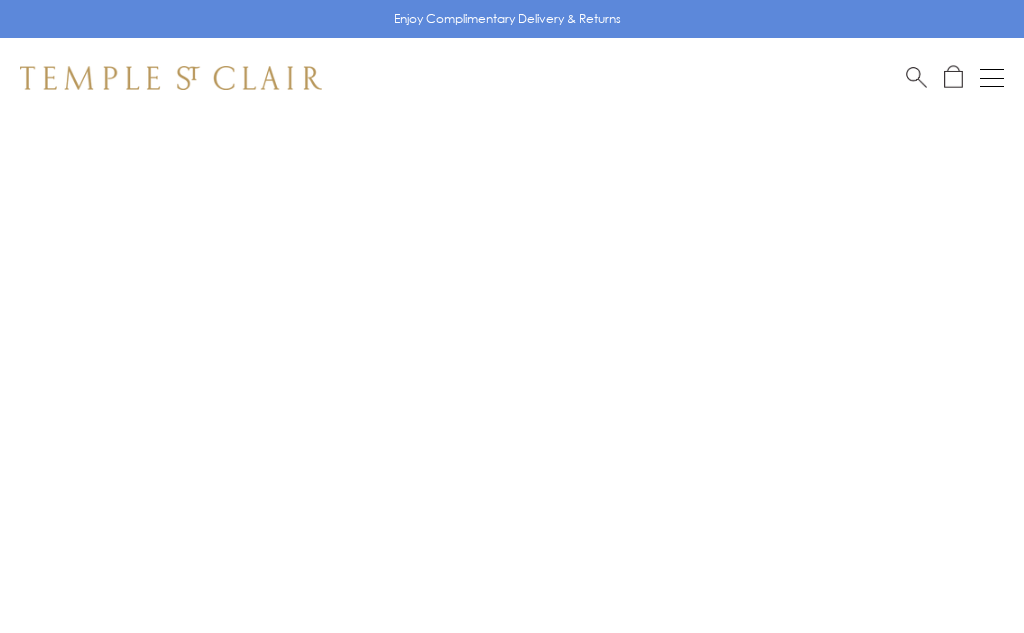scroll, scrollTop: 0, scrollLeft: 0, axis: both 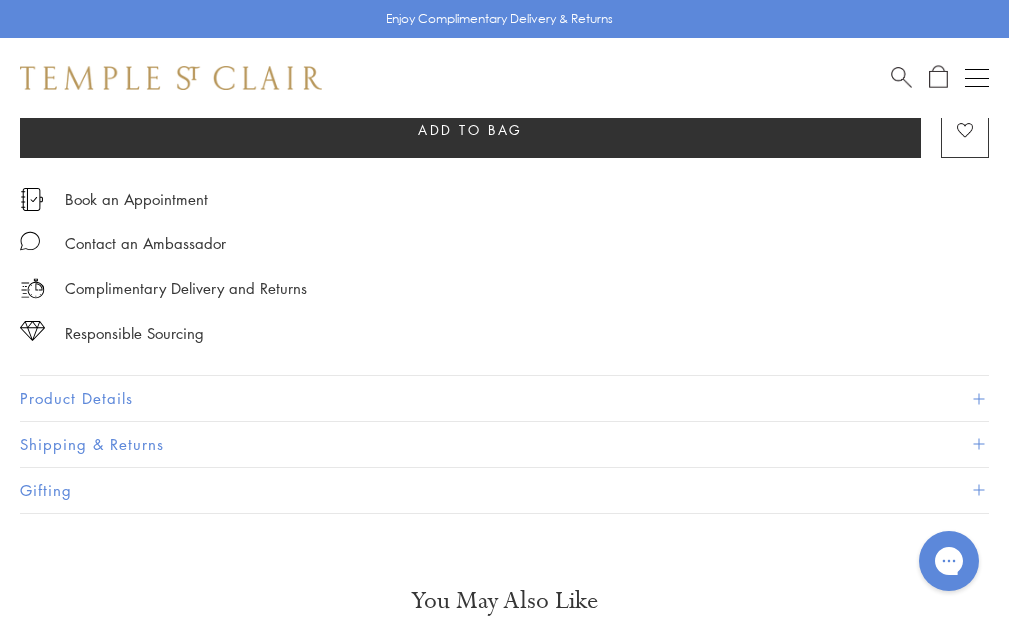 click on "Product Details" at bounding box center (504, 398) 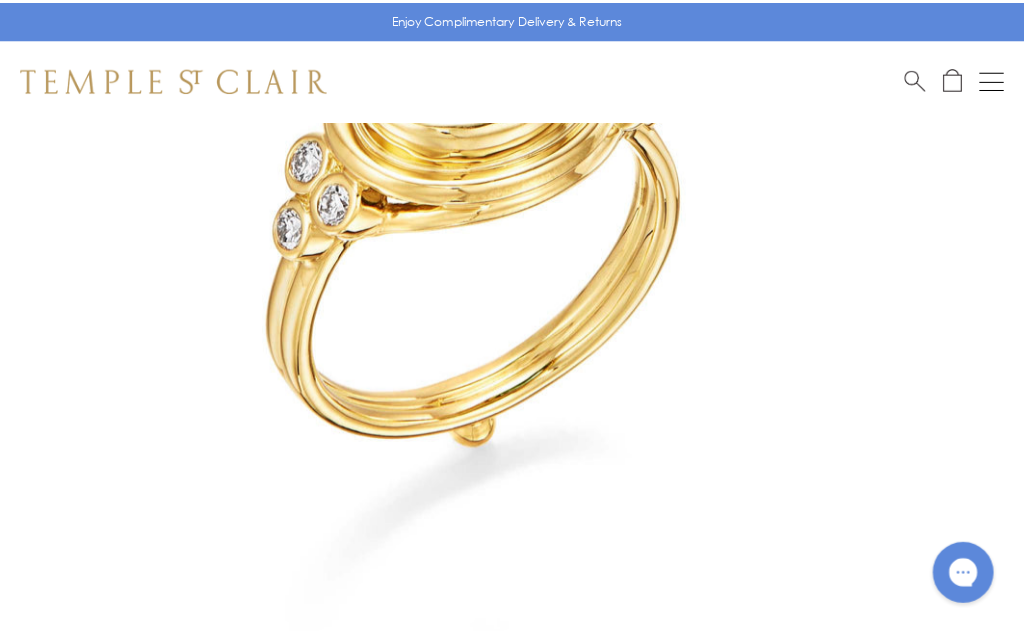 scroll, scrollTop: 218, scrollLeft: 0, axis: vertical 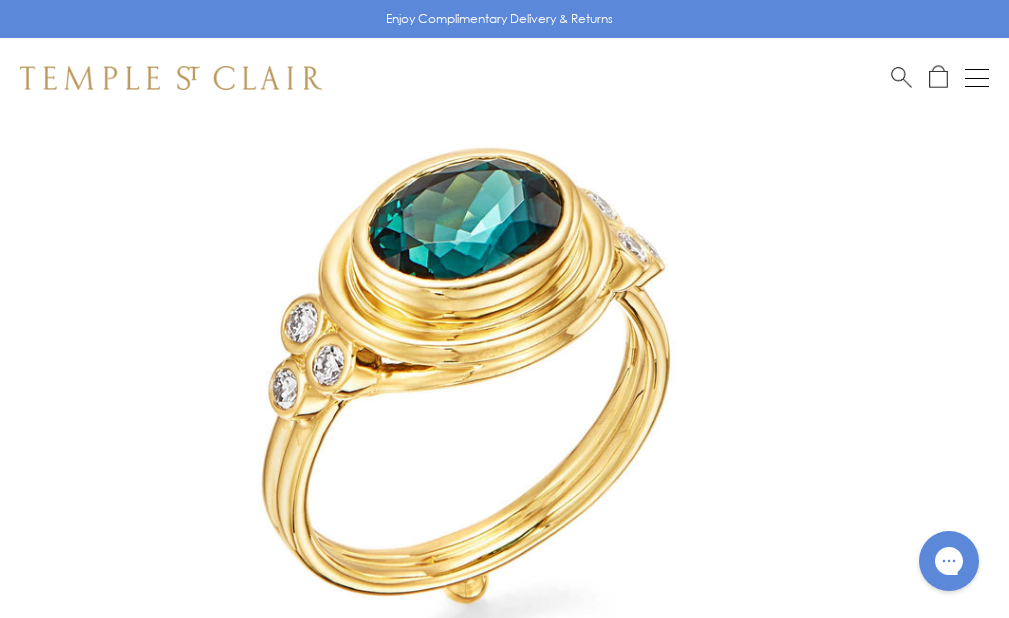 click at bounding box center [901, 75] 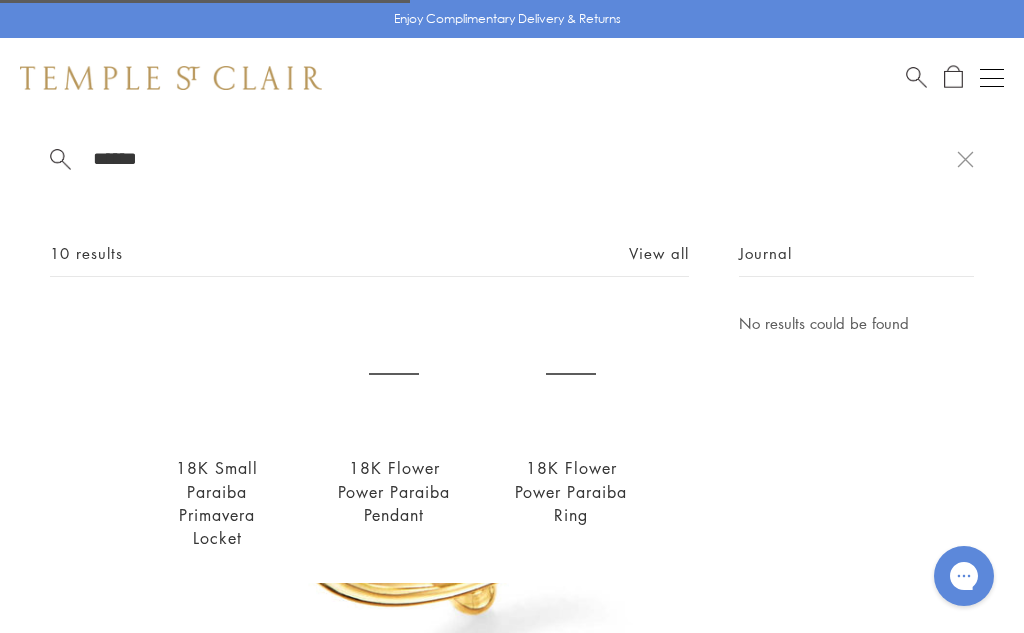 type on "*******" 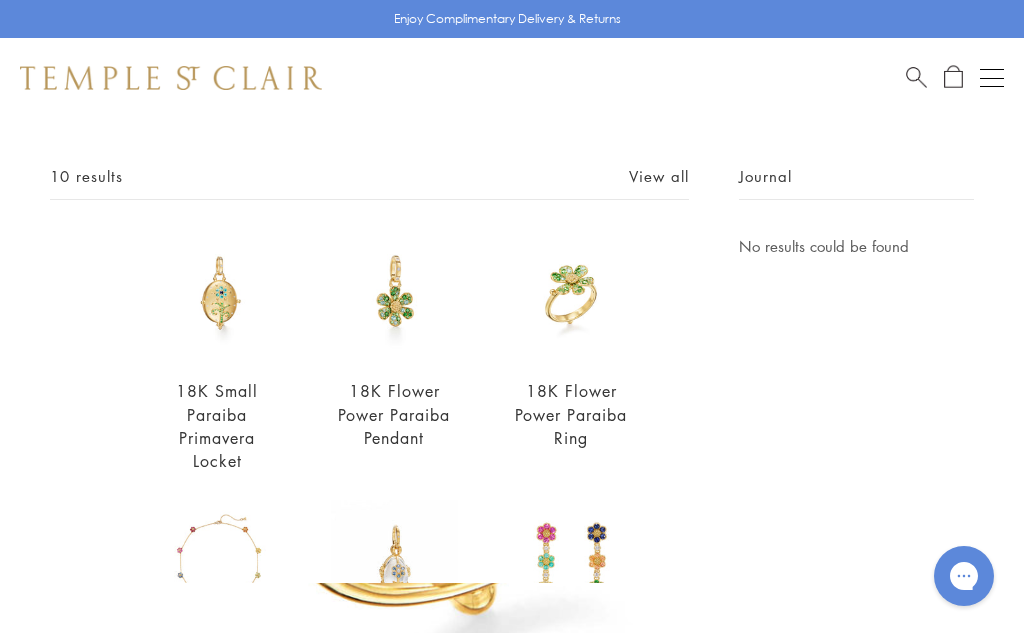 scroll, scrollTop: 0, scrollLeft: 0, axis: both 